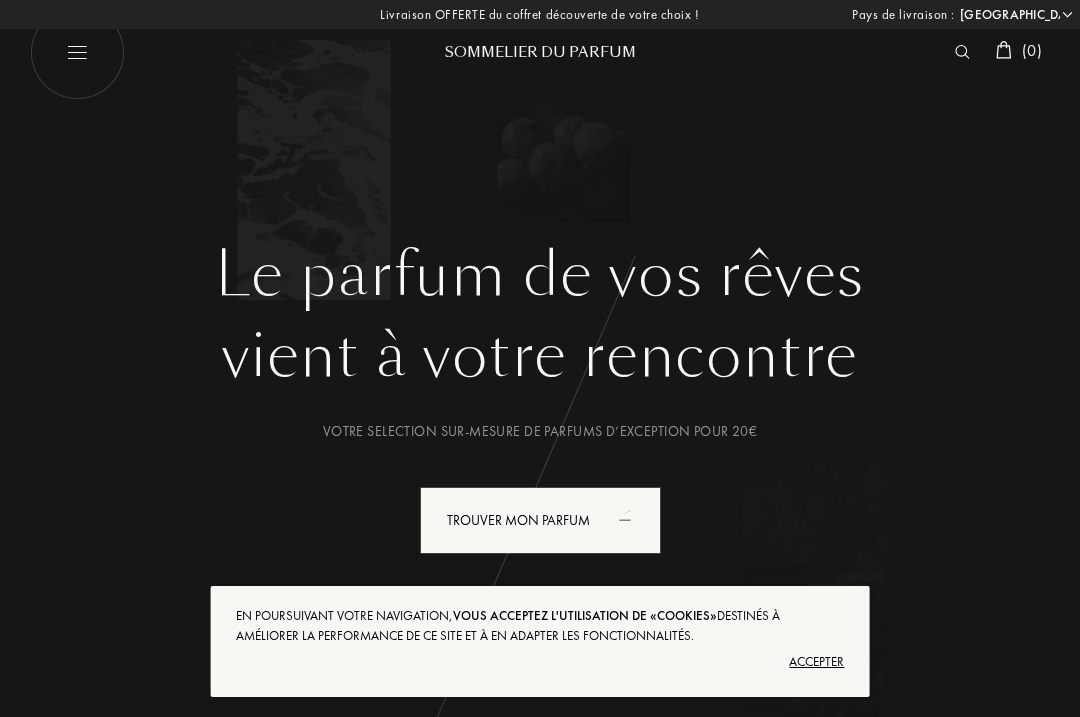select on "FR" 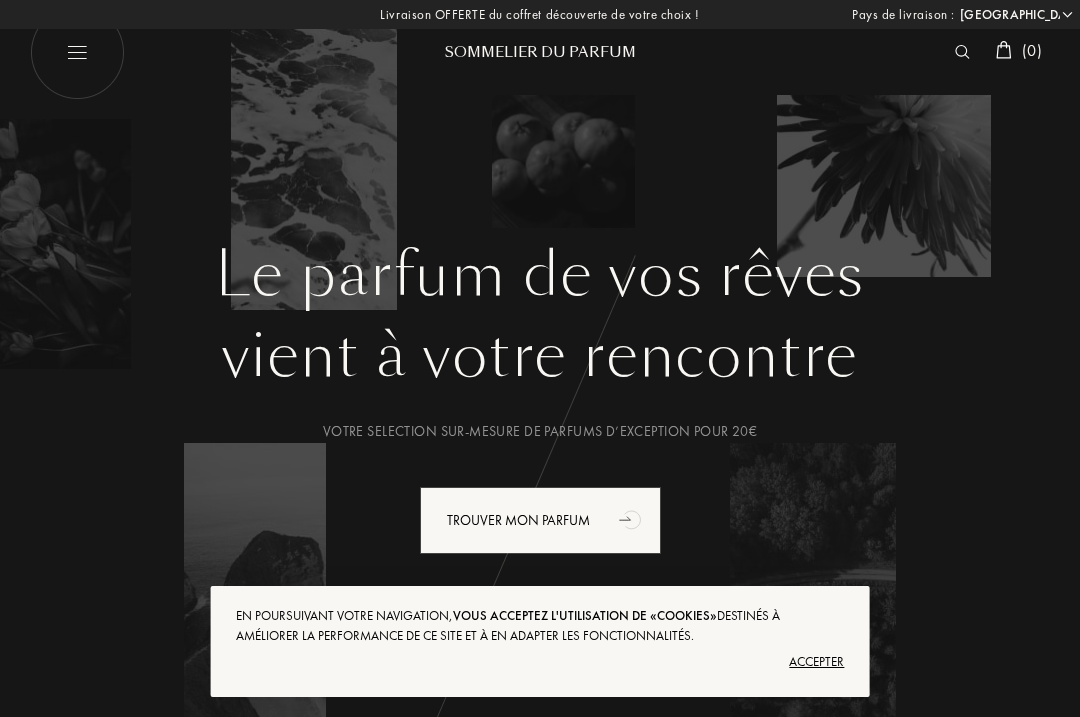 click on "Accepter" at bounding box center (540, 662) 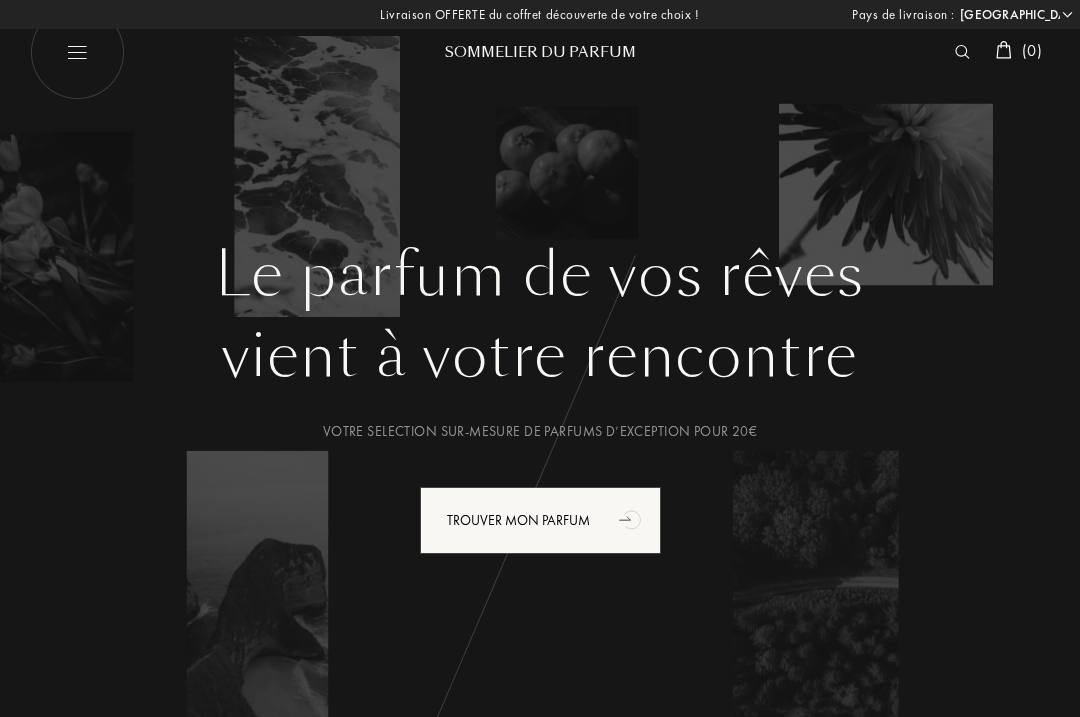 click at bounding box center (77, 52) 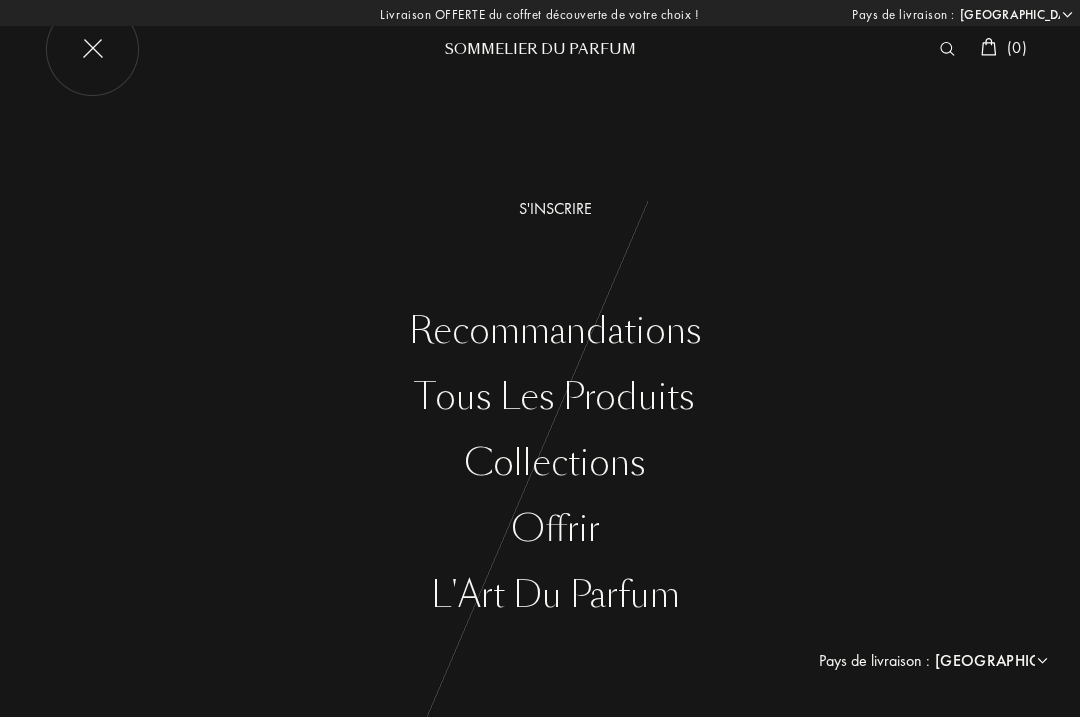 click on "Tous les produits" at bounding box center [555, 397] 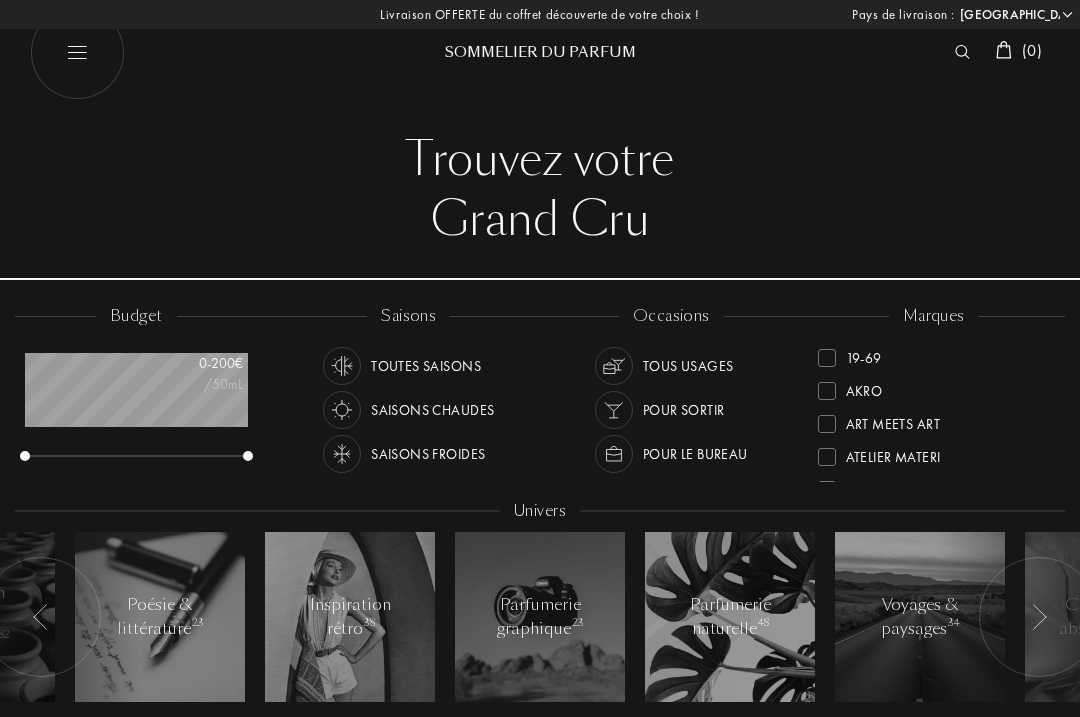 select on "FR" 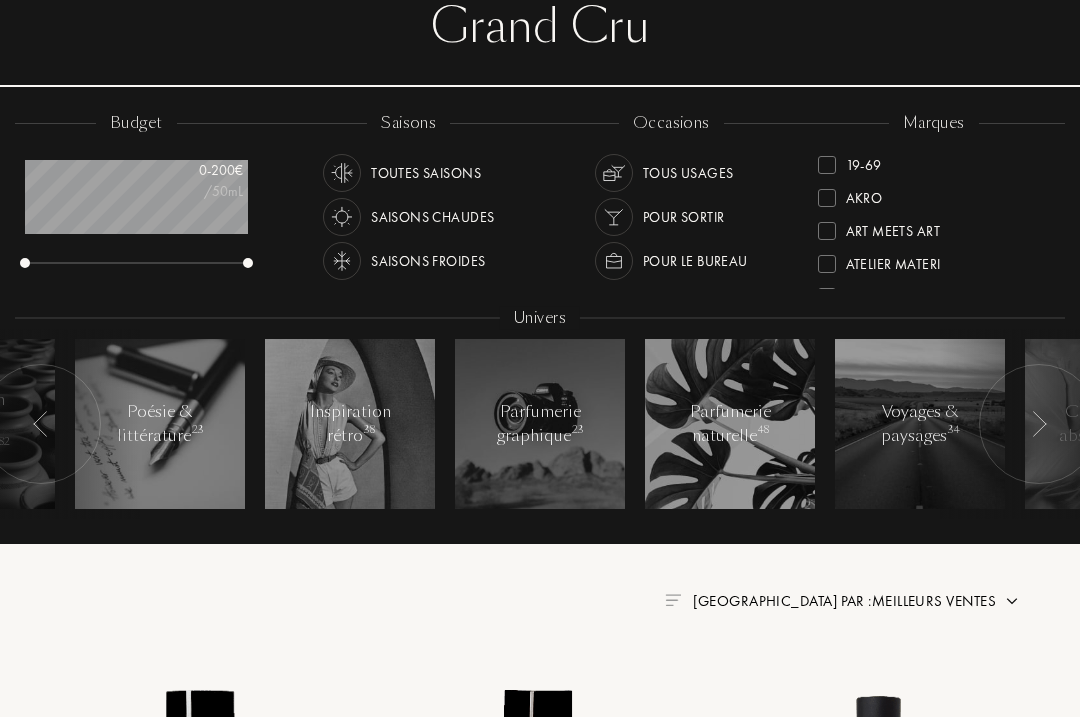 scroll, scrollTop: 188, scrollLeft: 0, axis: vertical 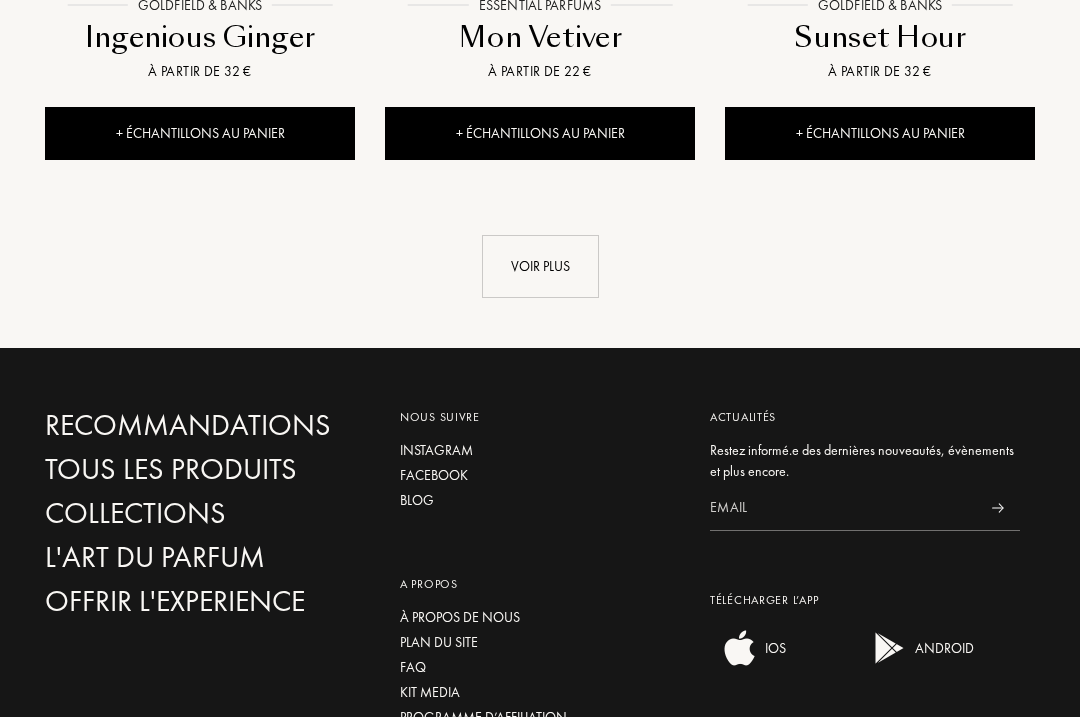 click on "Voir plus" at bounding box center [540, 267] 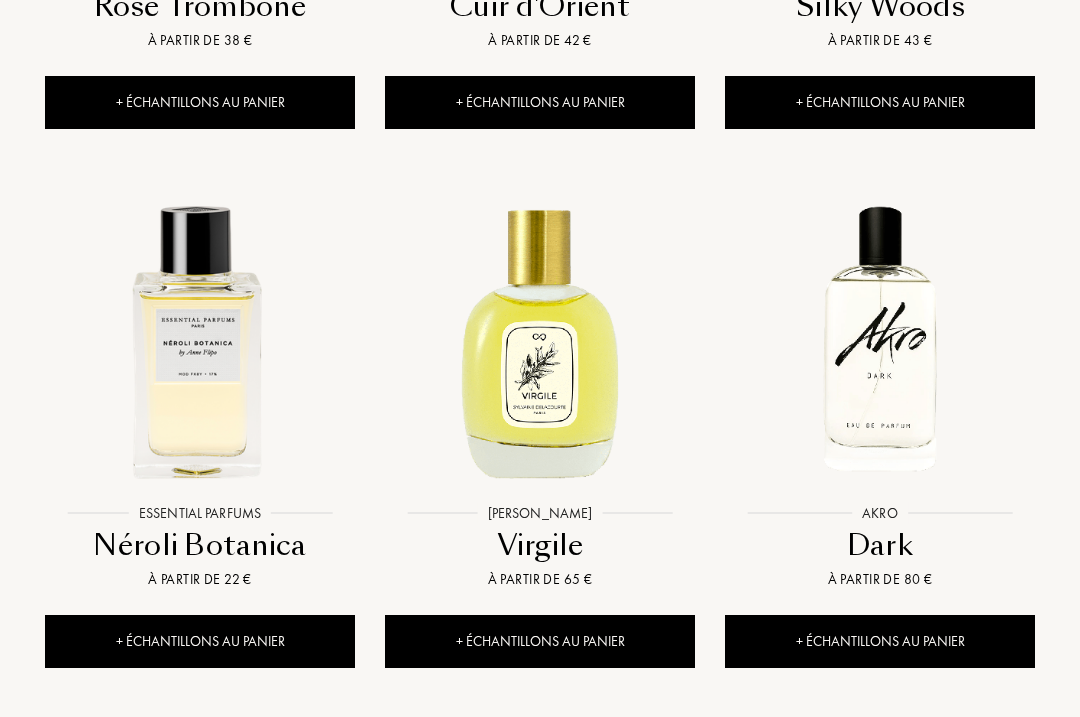 scroll, scrollTop: 3373, scrollLeft: 0, axis: vertical 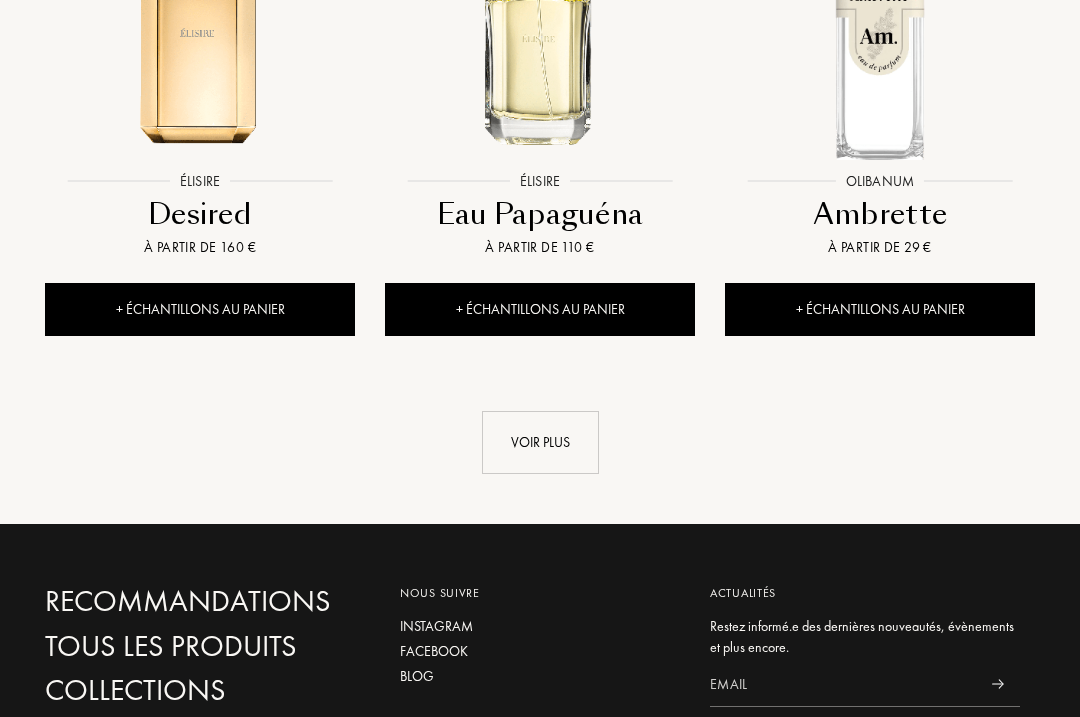 click on "Voir plus" at bounding box center (540, 442) 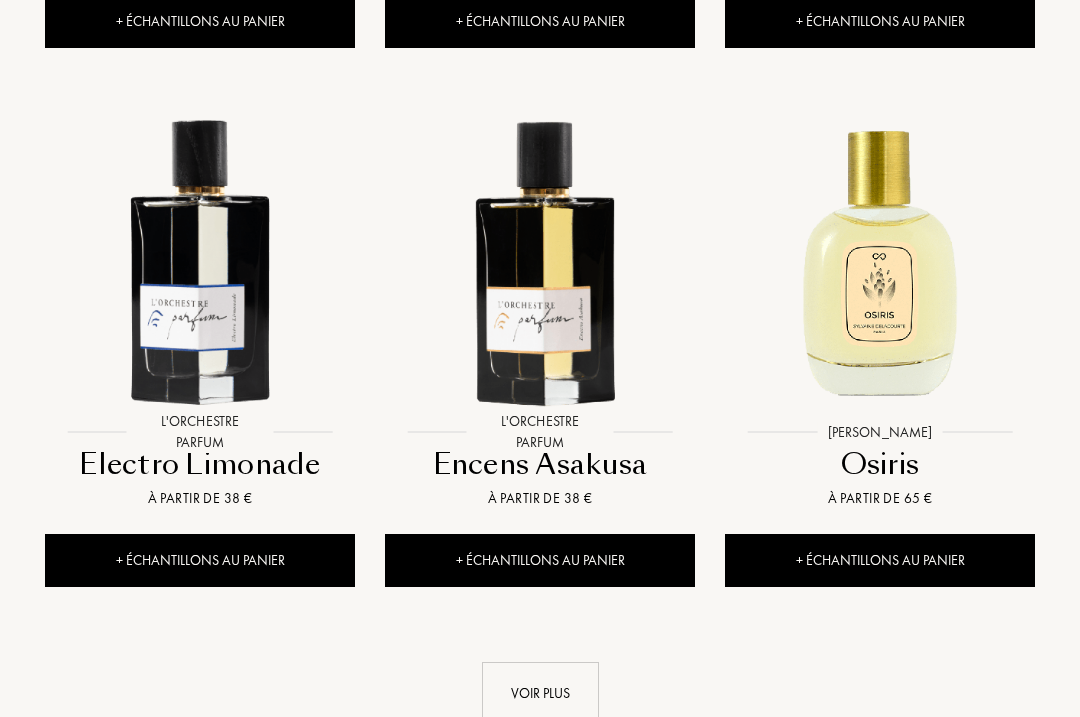 scroll, scrollTop: 6729, scrollLeft: 0, axis: vertical 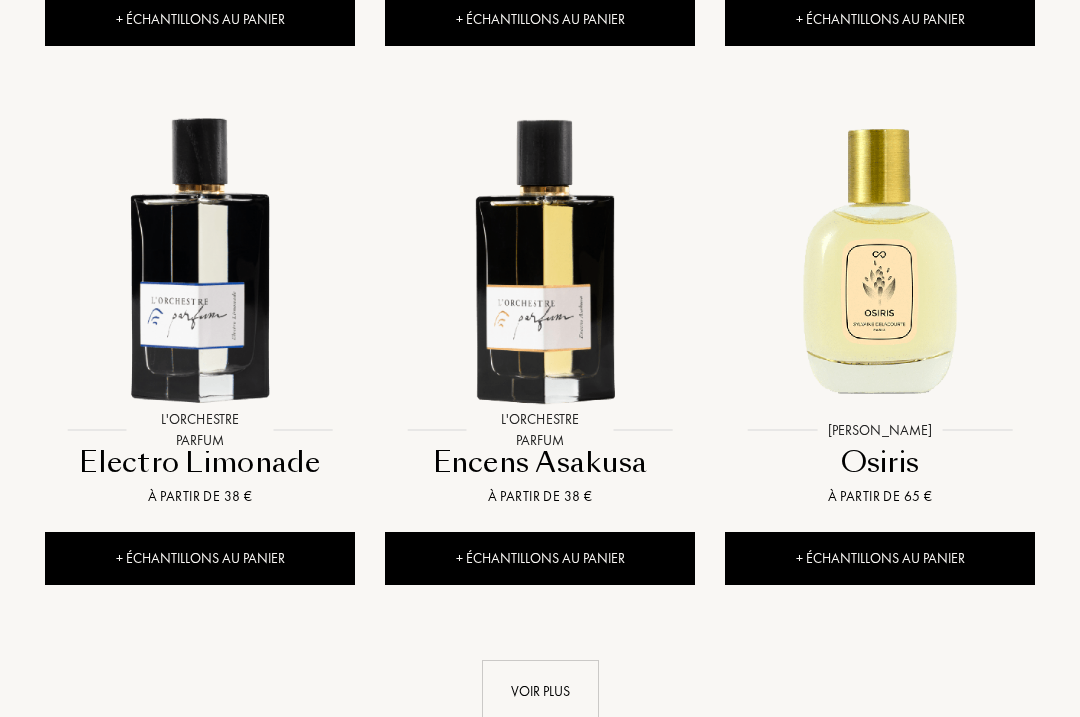 click on "Voir plus" at bounding box center [540, 692] 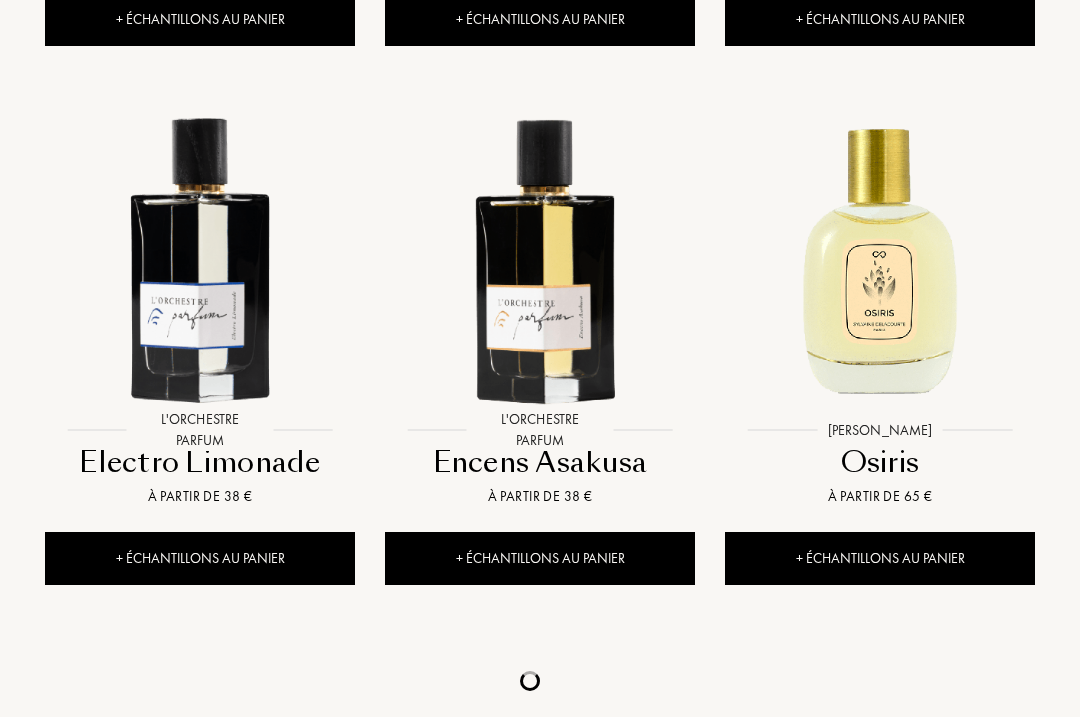 scroll, scrollTop: 6730, scrollLeft: 0, axis: vertical 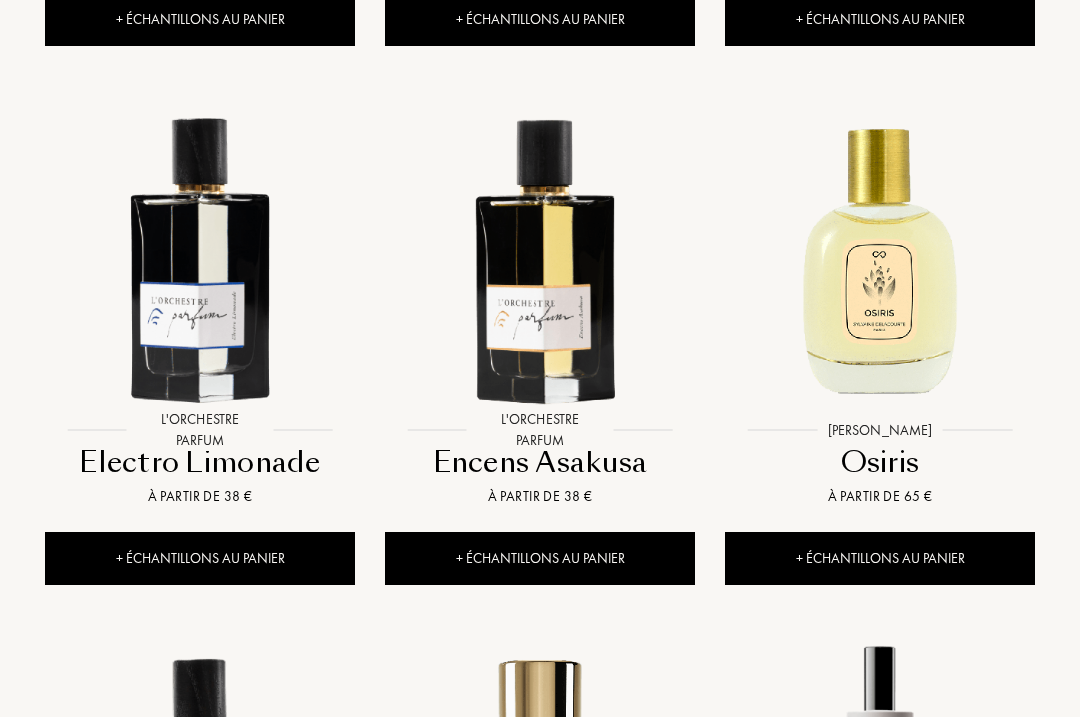 click at bounding box center (540, 256) 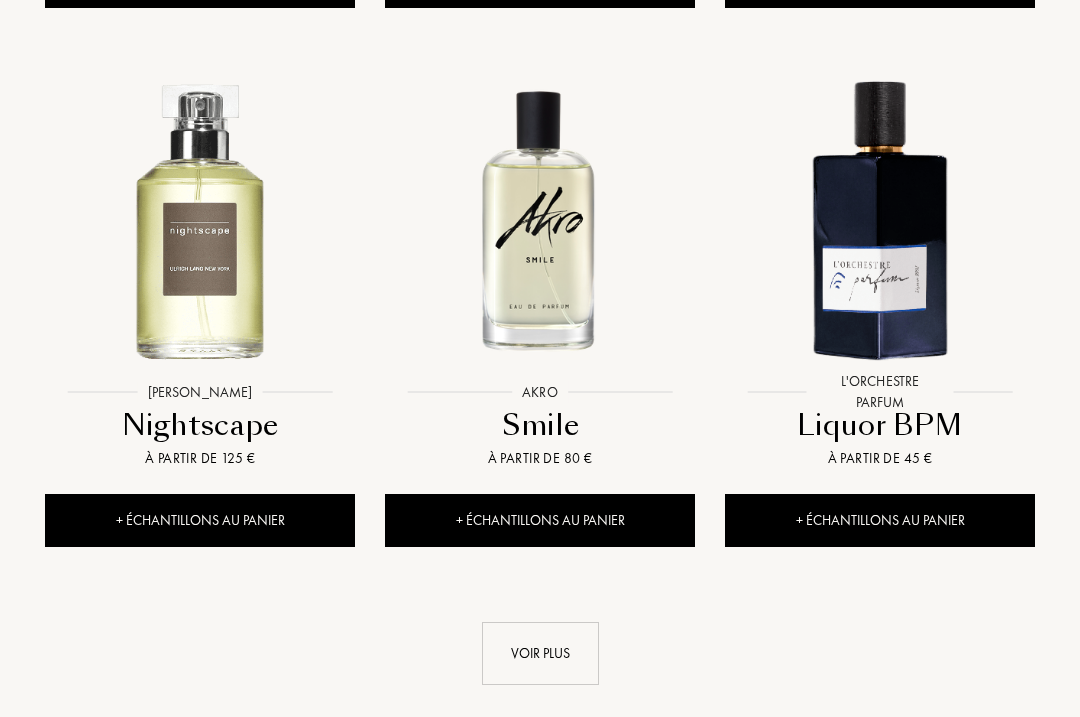 scroll, scrollTop: 8963, scrollLeft: 0, axis: vertical 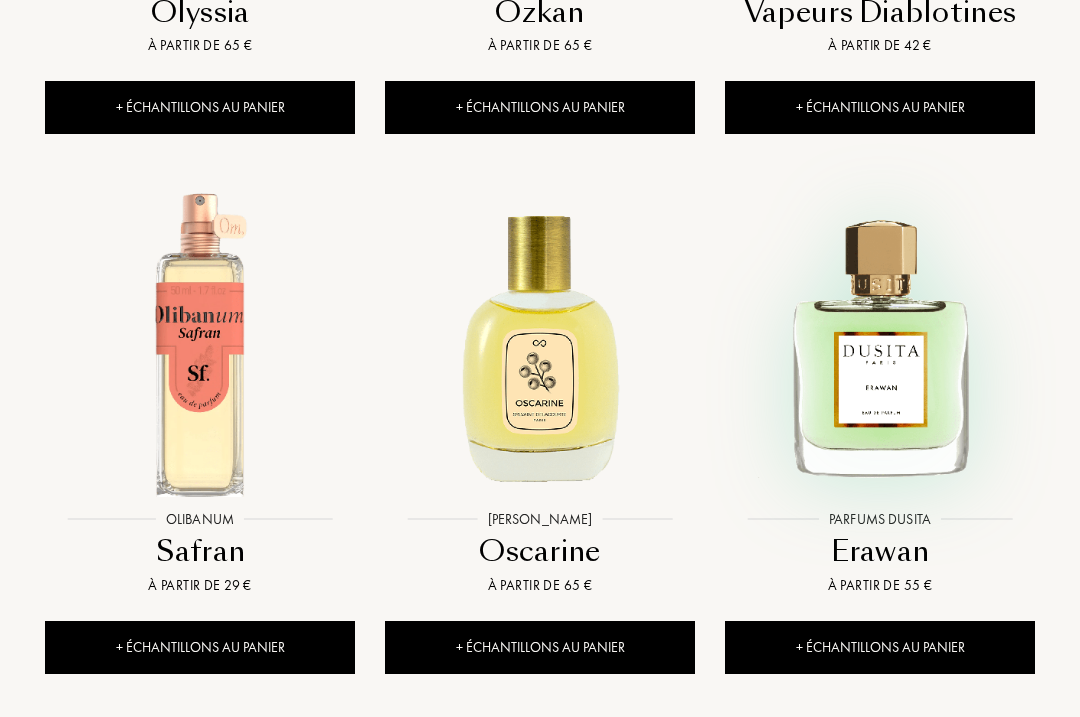 click at bounding box center [880, 344] 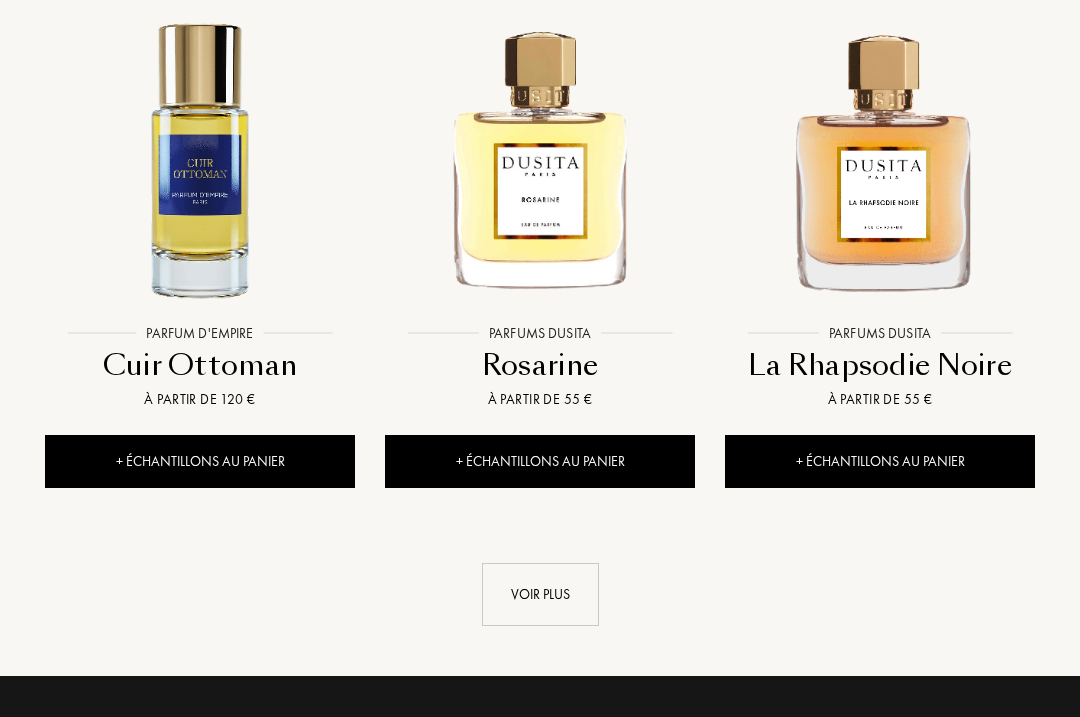scroll, scrollTop: 11180, scrollLeft: 0, axis: vertical 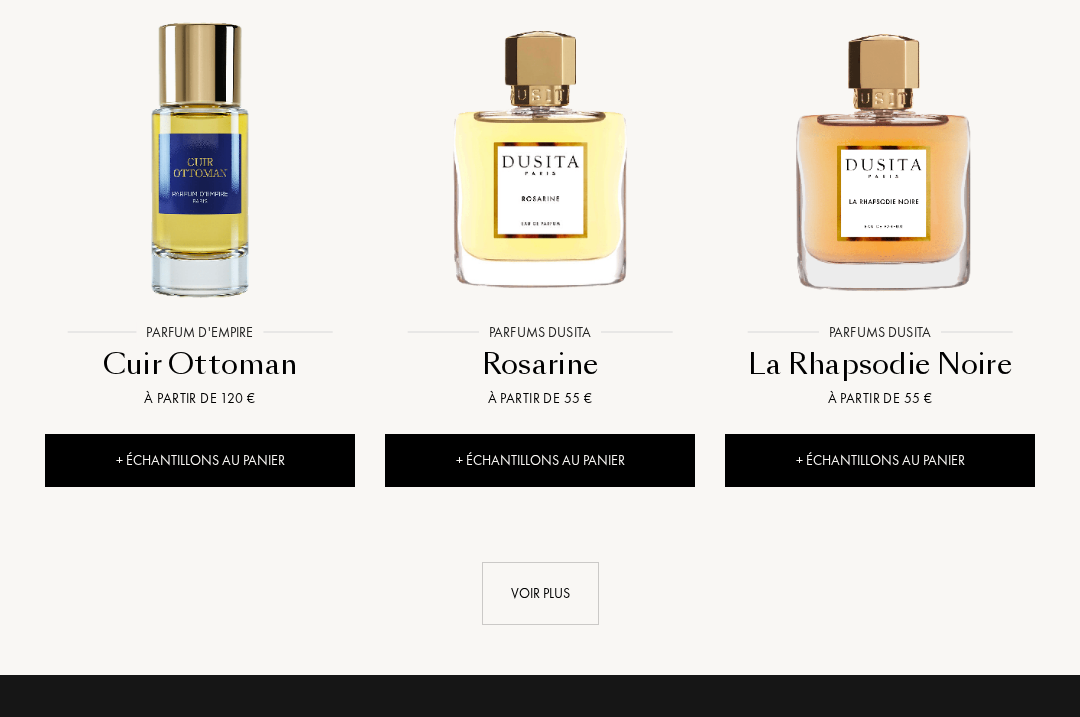 click on "Voir plus" at bounding box center [540, 593] 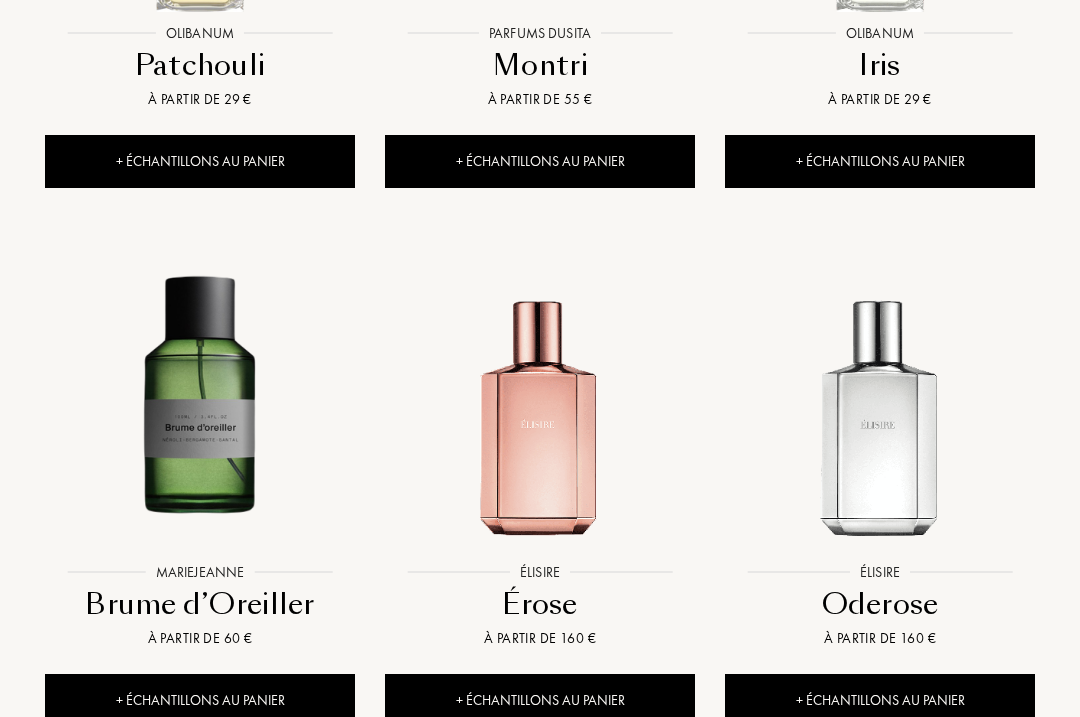 scroll, scrollTop: 13113, scrollLeft: 0, axis: vertical 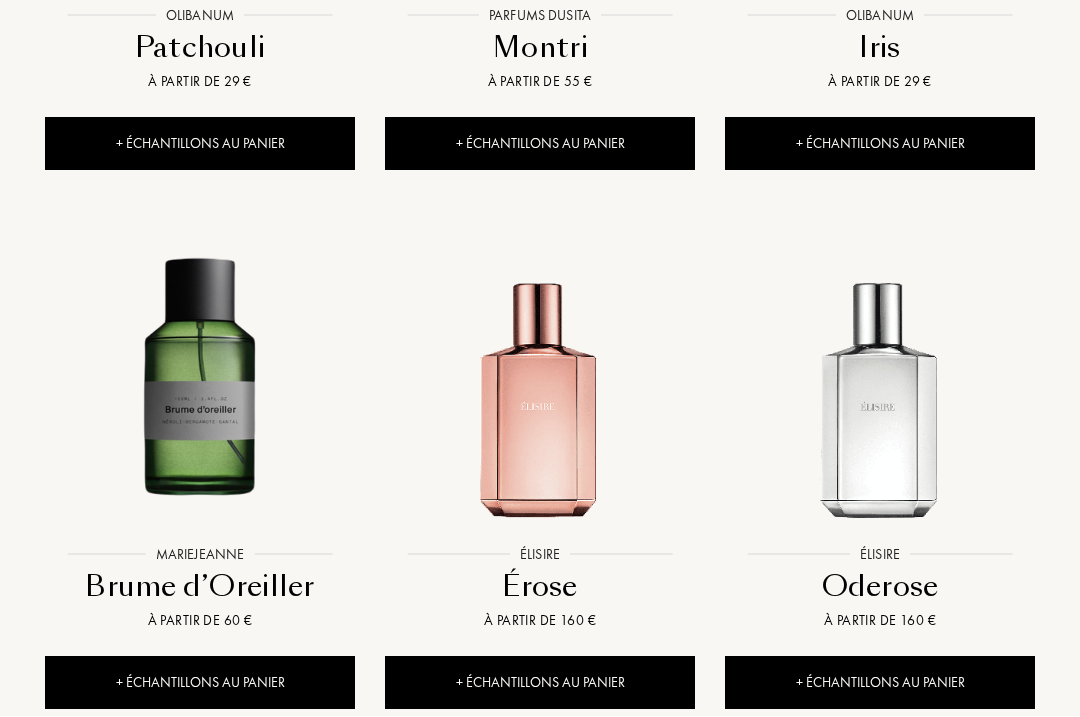 click on "Voir plus" at bounding box center [540, 816] 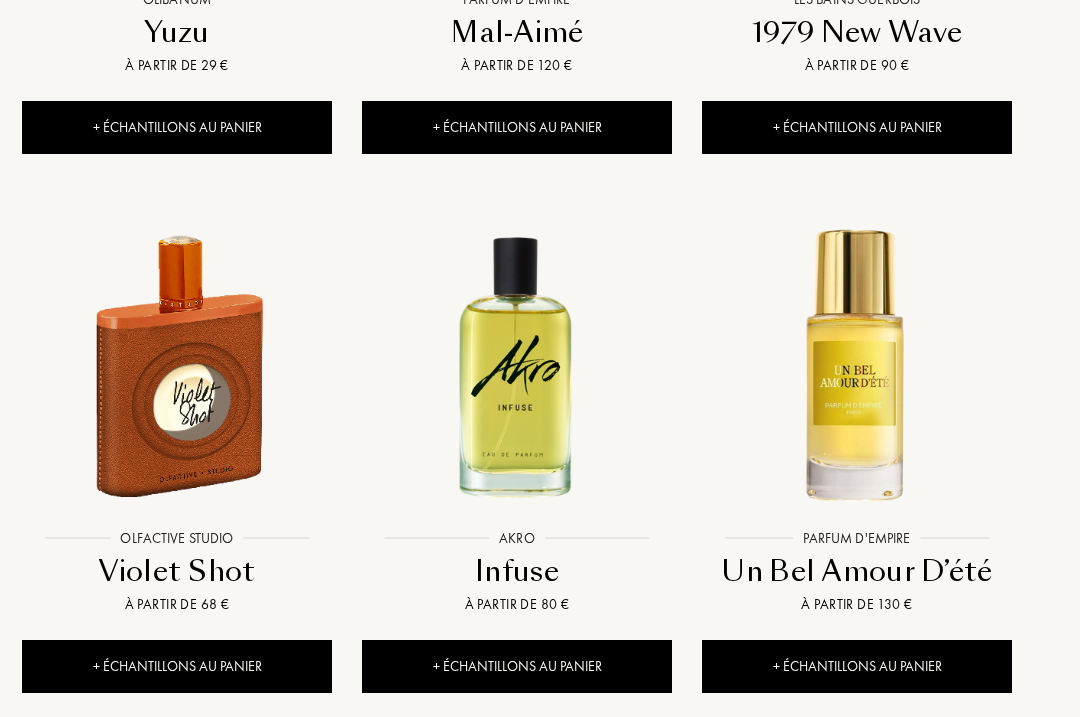 scroll, scrollTop: 14747, scrollLeft: 23, axis: both 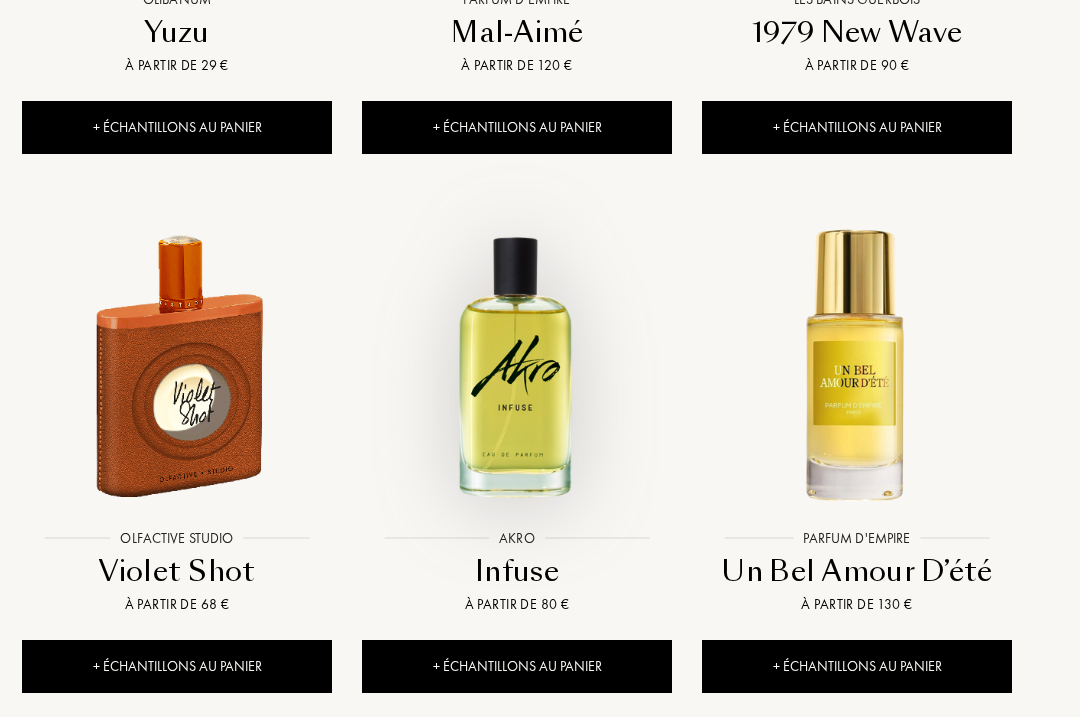 click at bounding box center [517, 364] 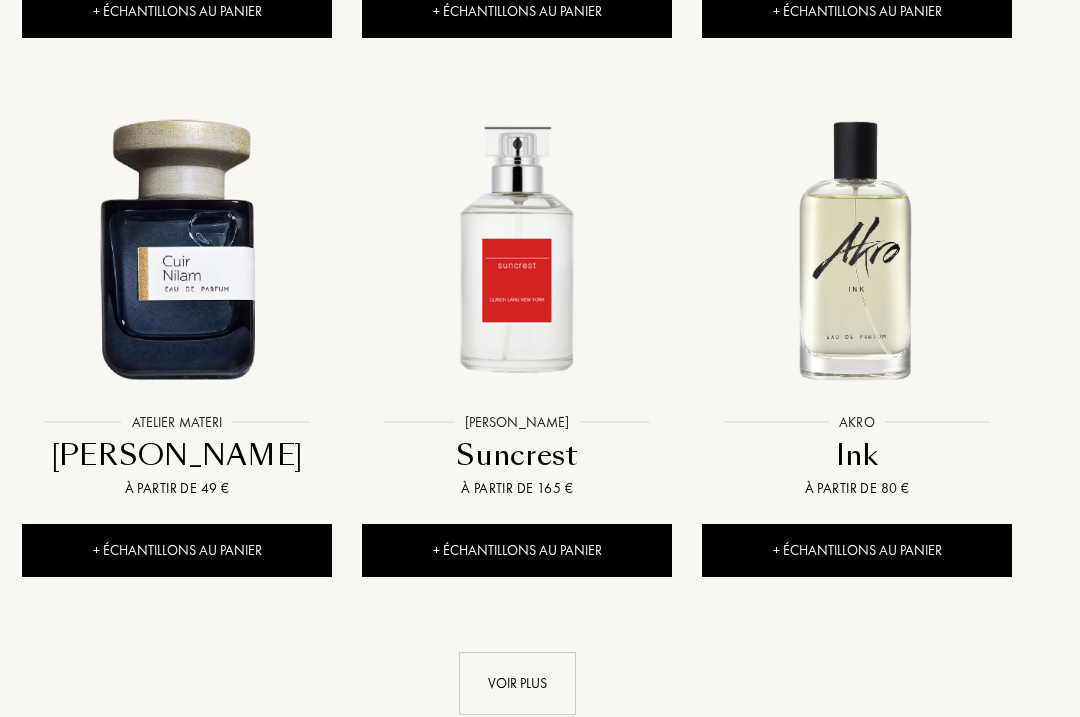 scroll, scrollTop: 15407, scrollLeft: 23, axis: both 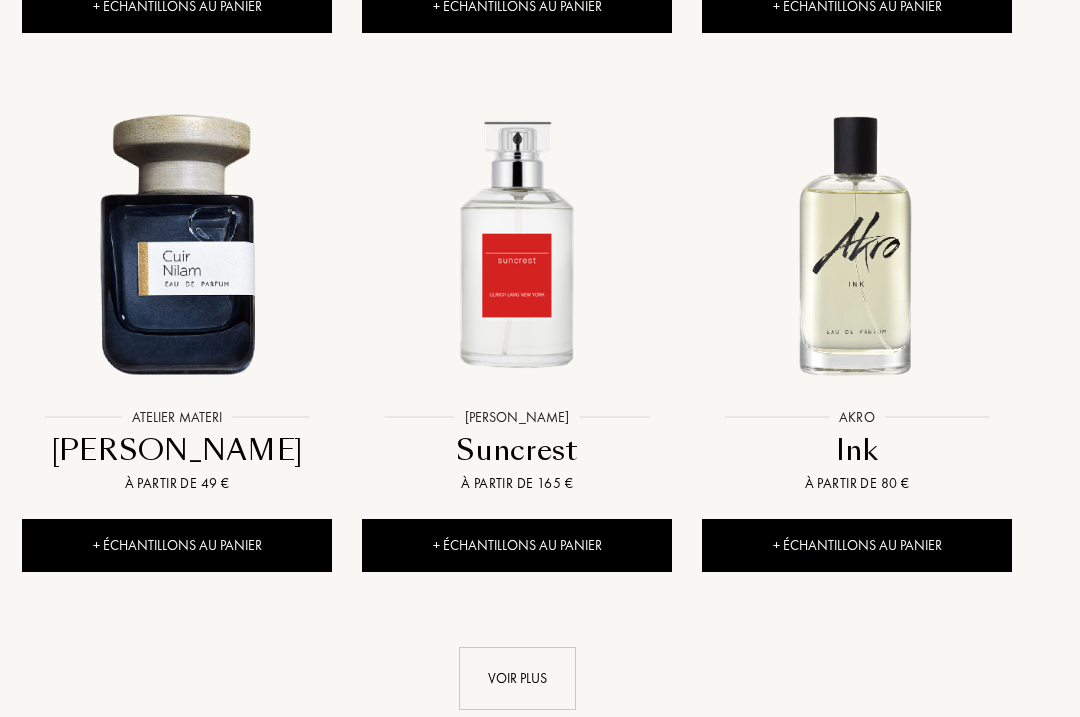 click at bounding box center (857, 243) 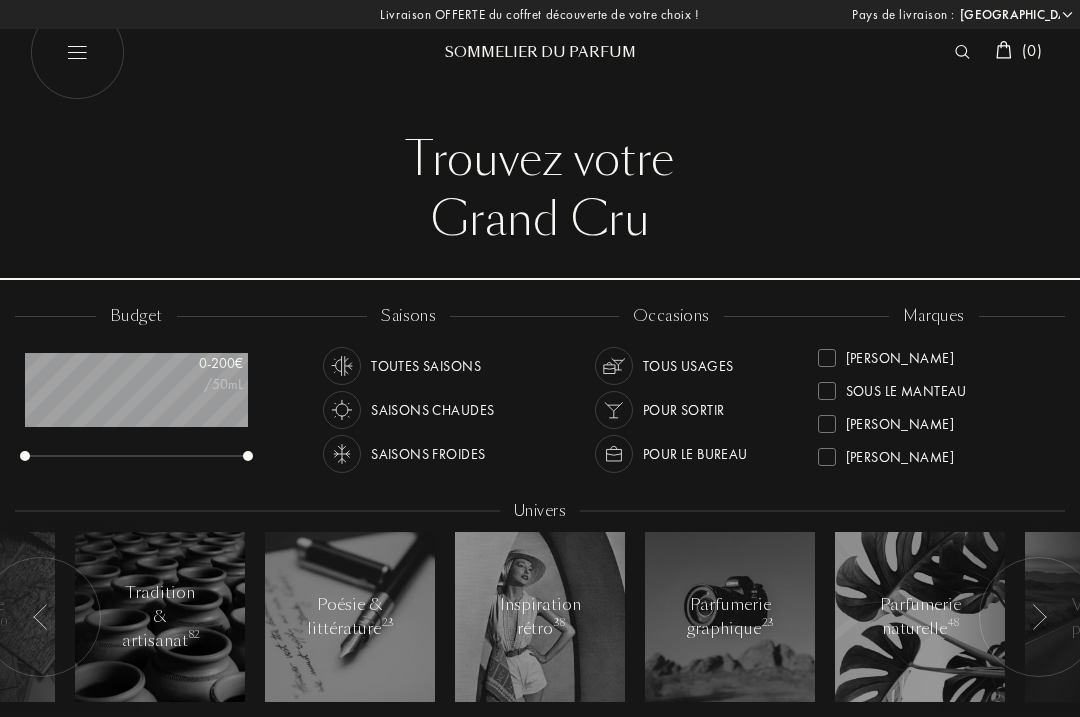 scroll, scrollTop: 15461, scrollLeft: 23, axis: both 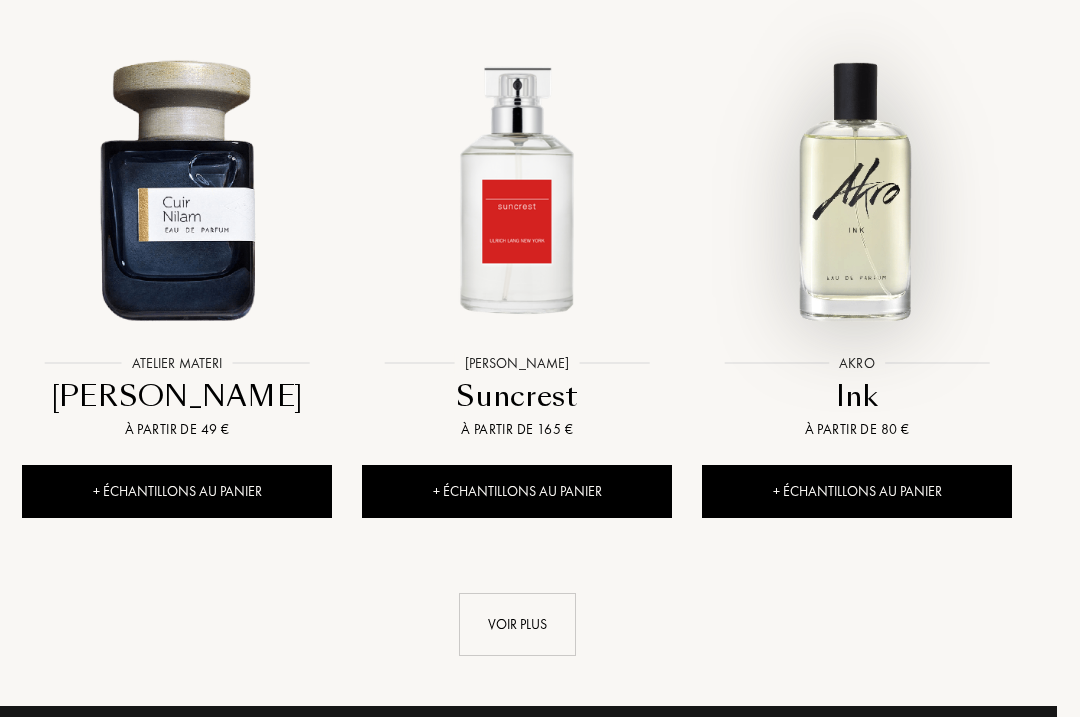 click on "Voir plus" at bounding box center (517, 624) 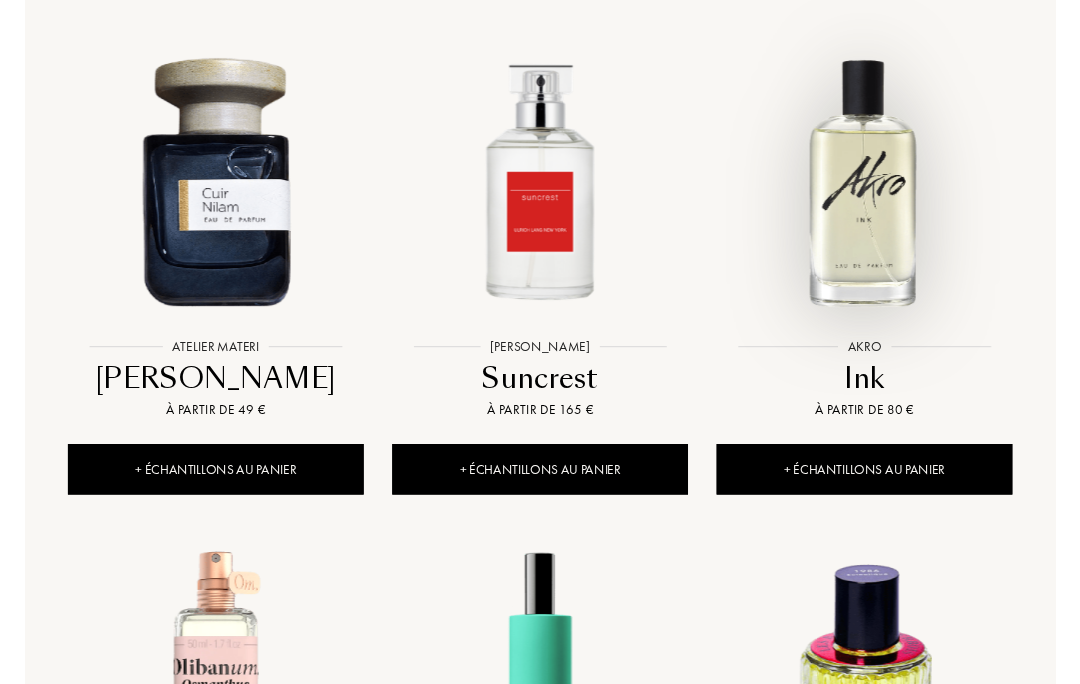 scroll, scrollTop: 15477, scrollLeft: 0, axis: vertical 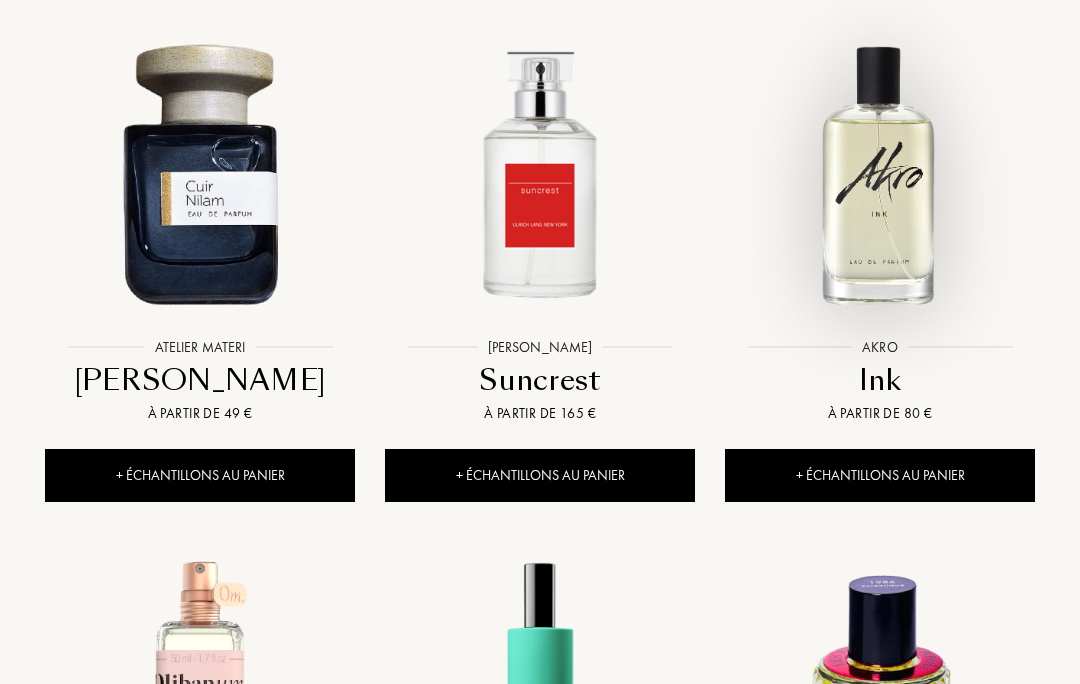 click at bounding box center [880, 173] 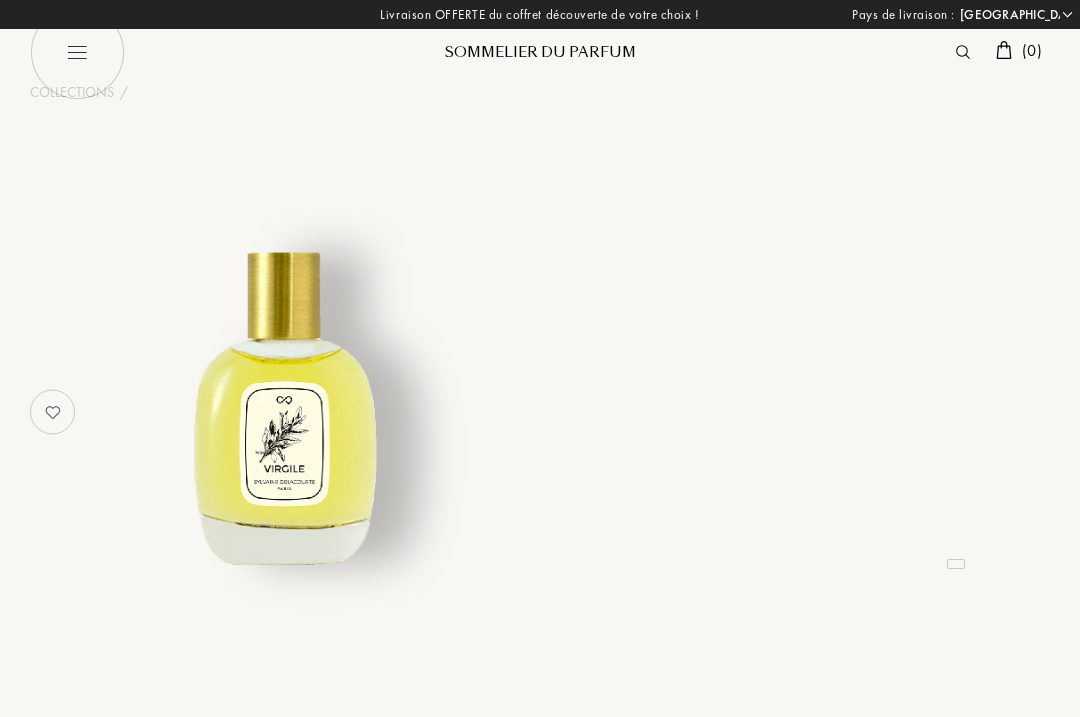 select on "FR" 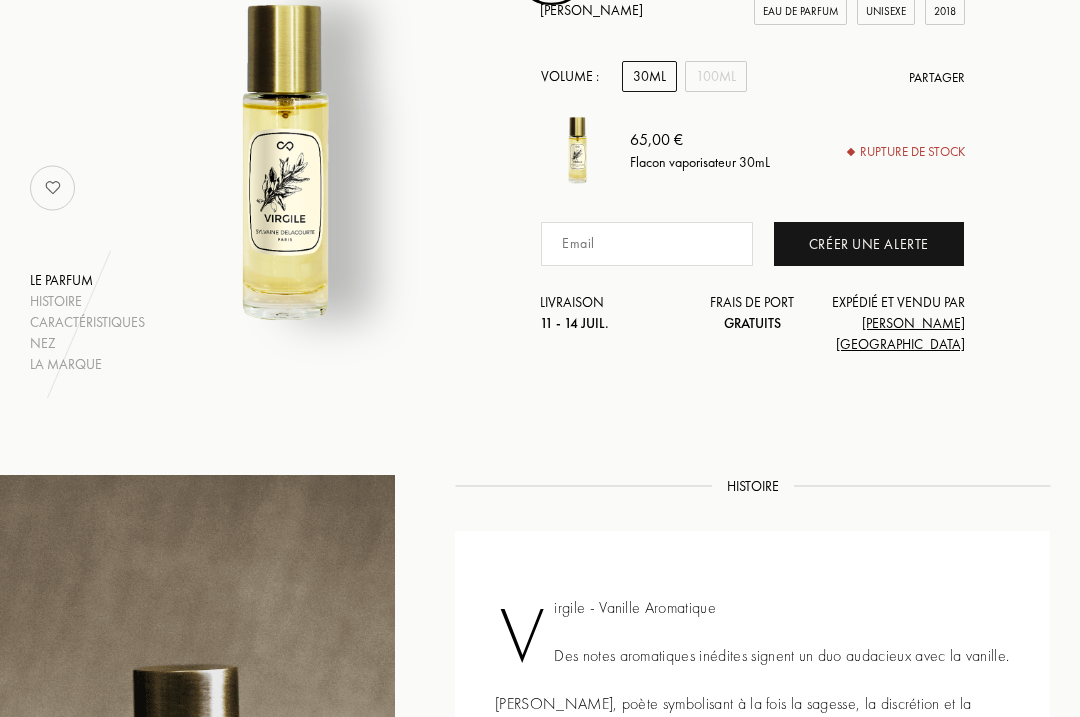 scroll, scrollTop: 208, scrollLeft: 0, axis: vertical 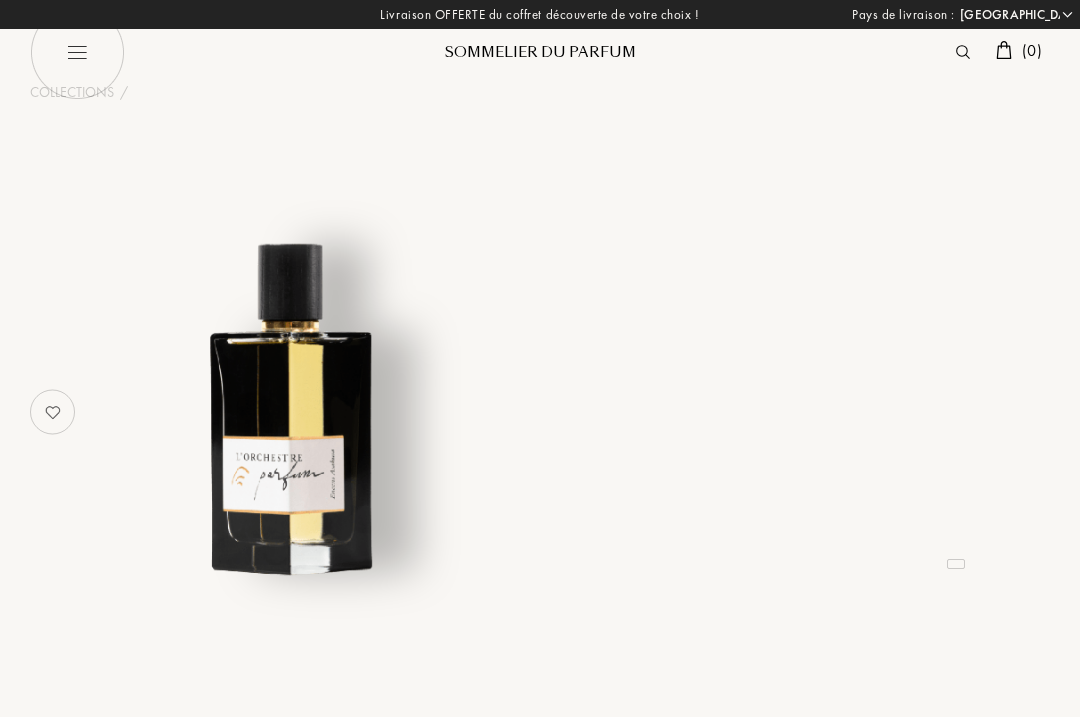 select on "FR" 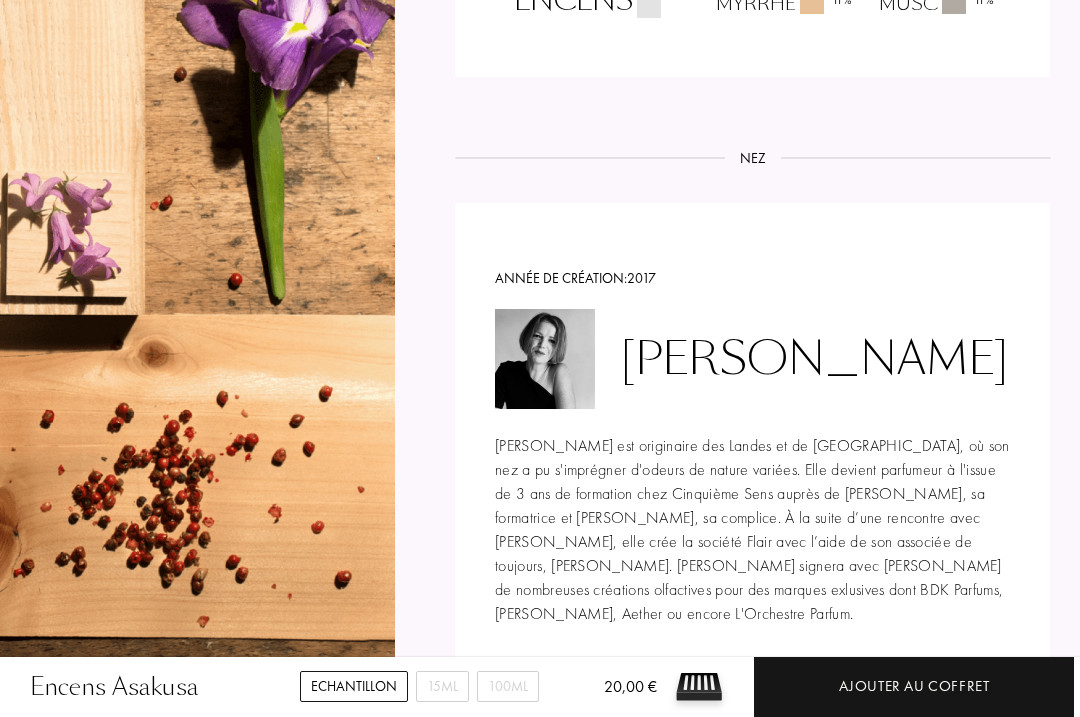 scroll, scrollTop: 1859, scrollLeft: 0, axis: vertical 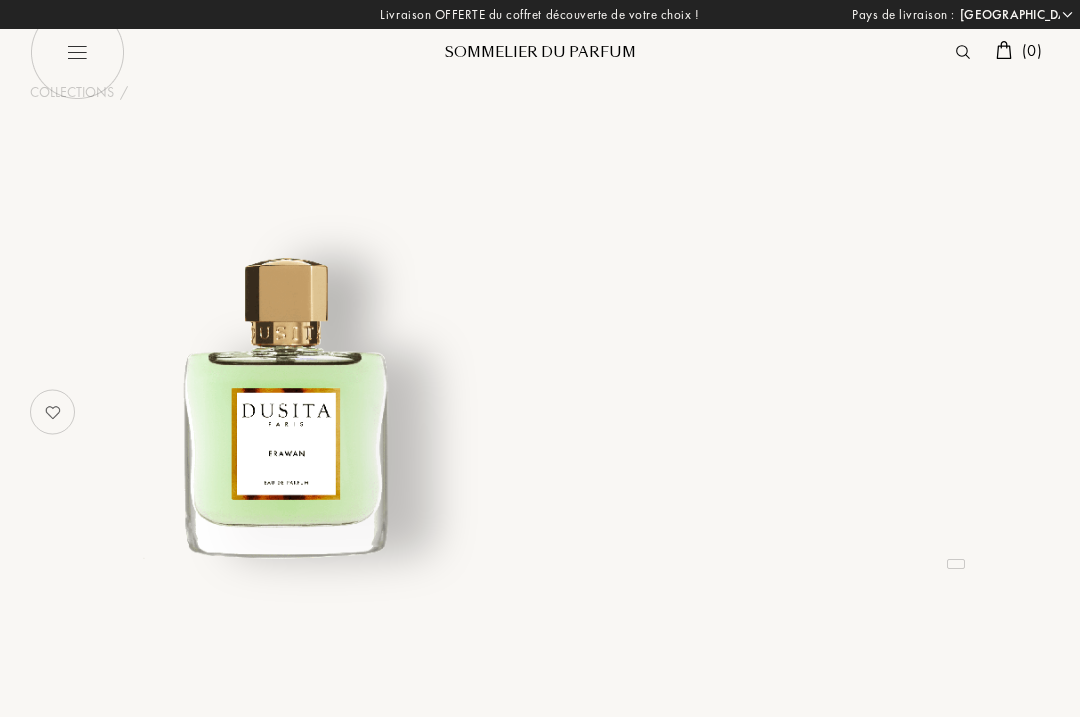 select on "FR" 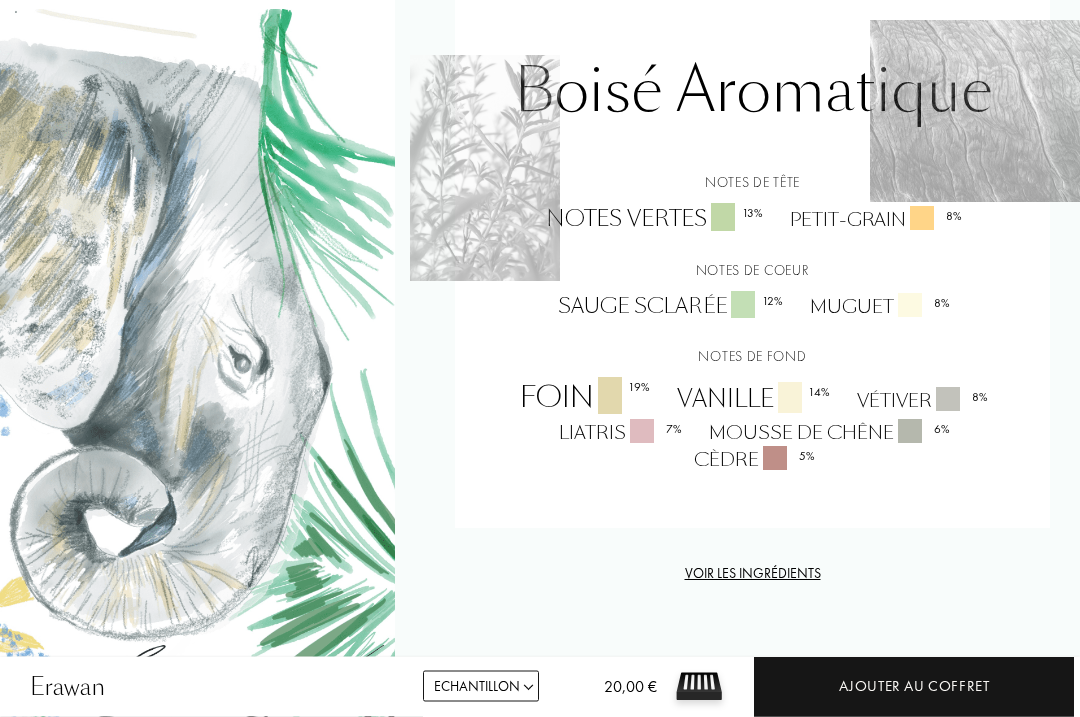 scroll, scrollTop: 1249, scrollLeft: 0, axis: vertical 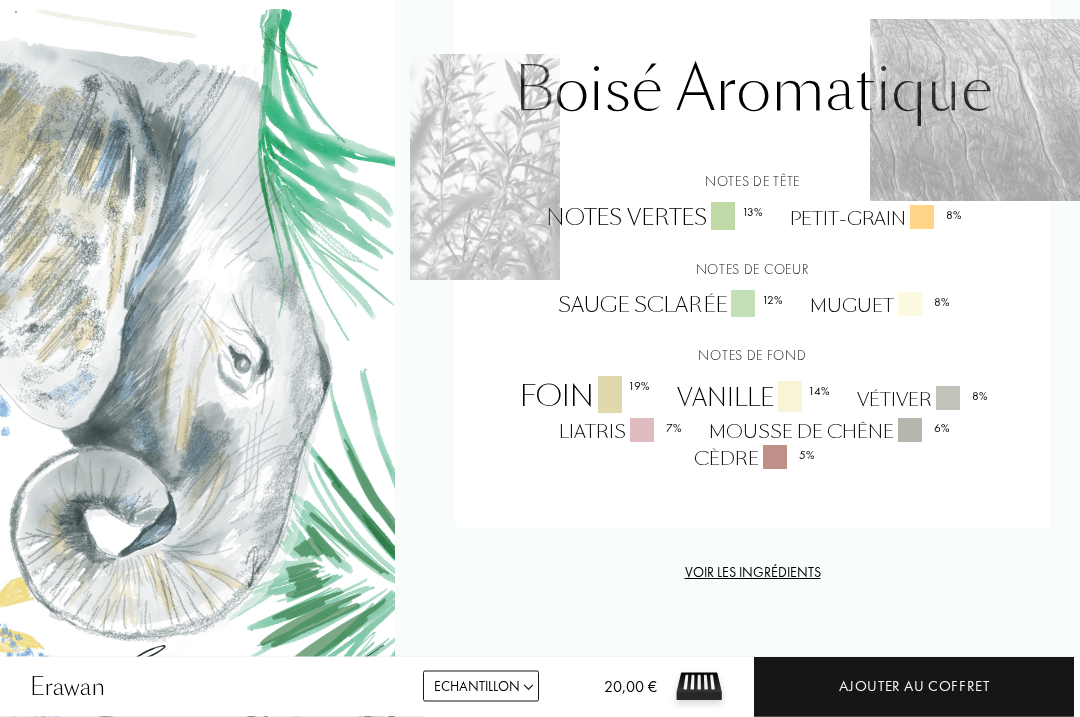 click on "Voir les ingrédients" at bounding box center [752, 573] 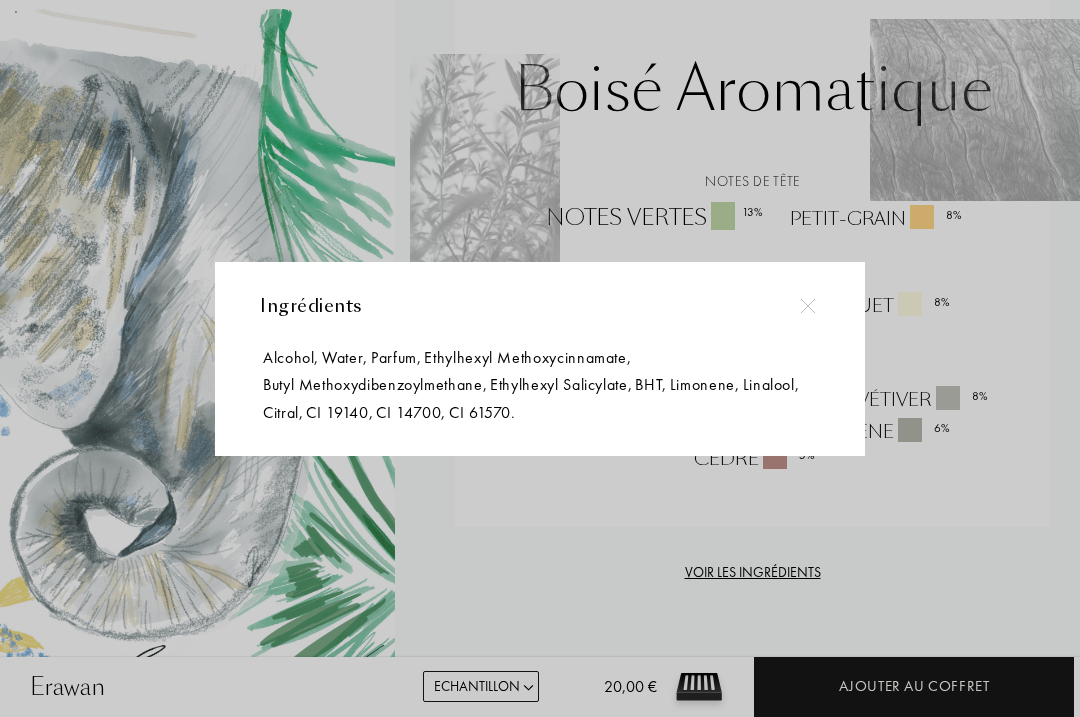 click at bounding box center [540, 385] 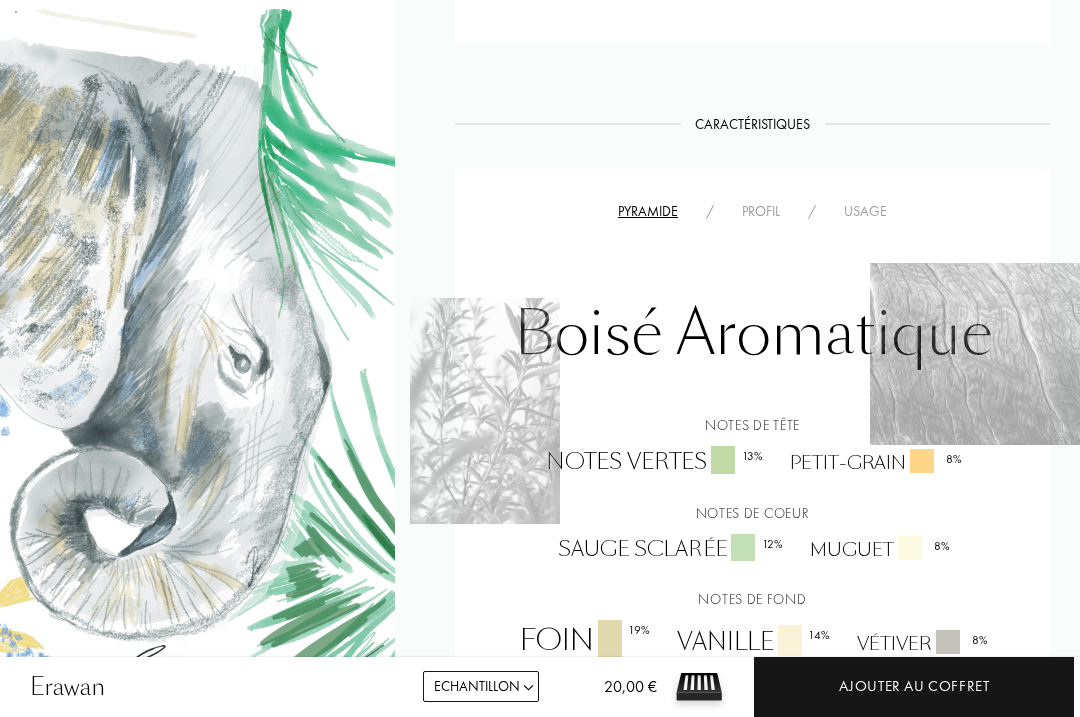 scroll, scrollTop: 975, scrollLeft: 0, axis: vertical 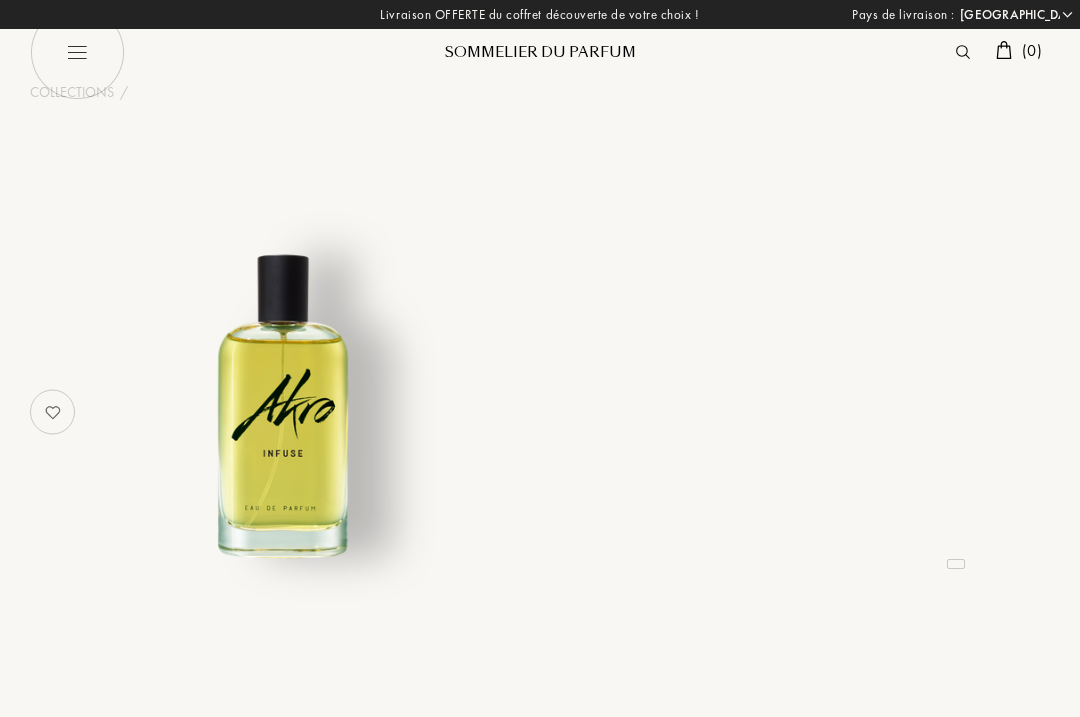 select on "FR" 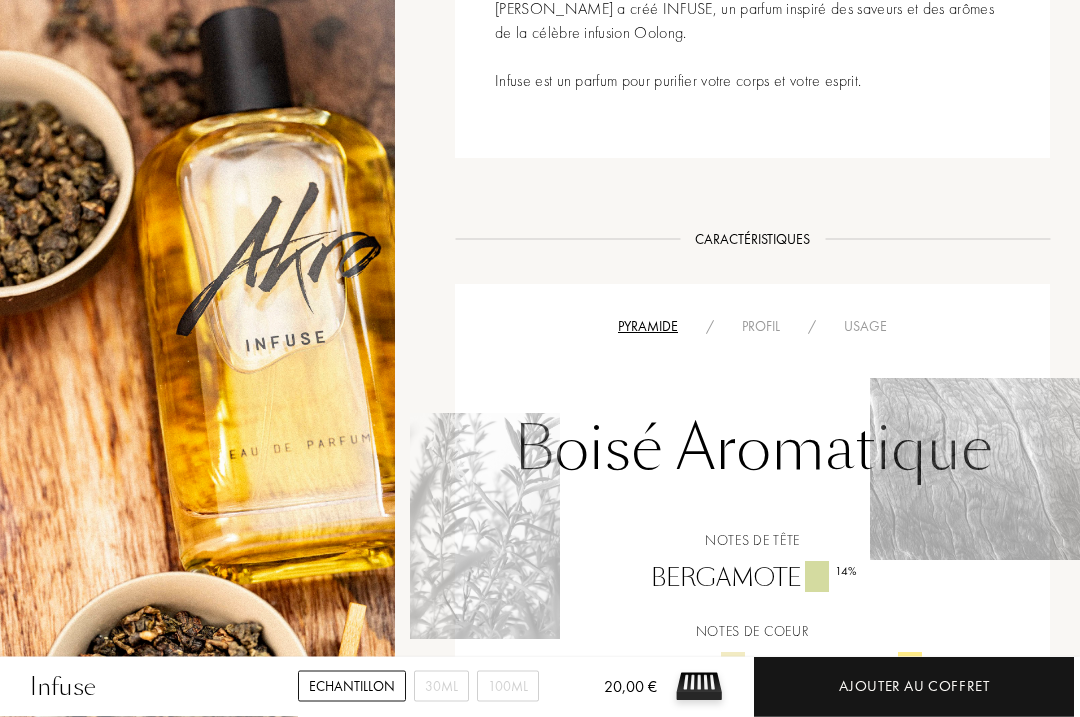scroll, scrollTop: 1011, scrollLeft: 0, axis: vertical 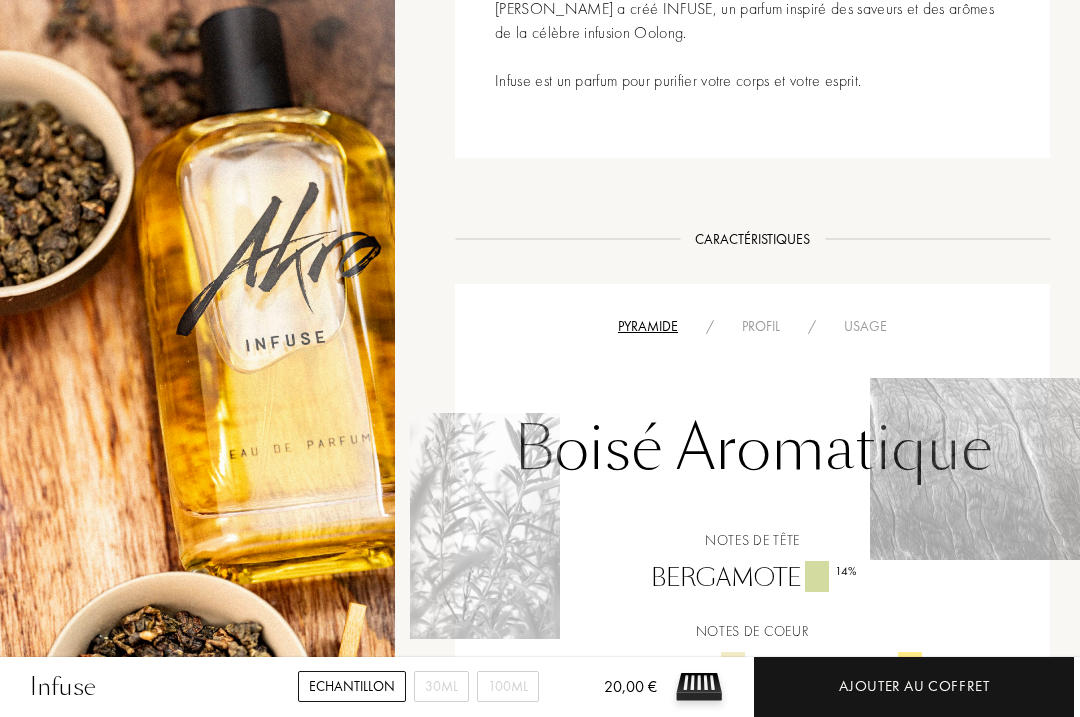 click on "Profil" at bounding box center (761, 326) 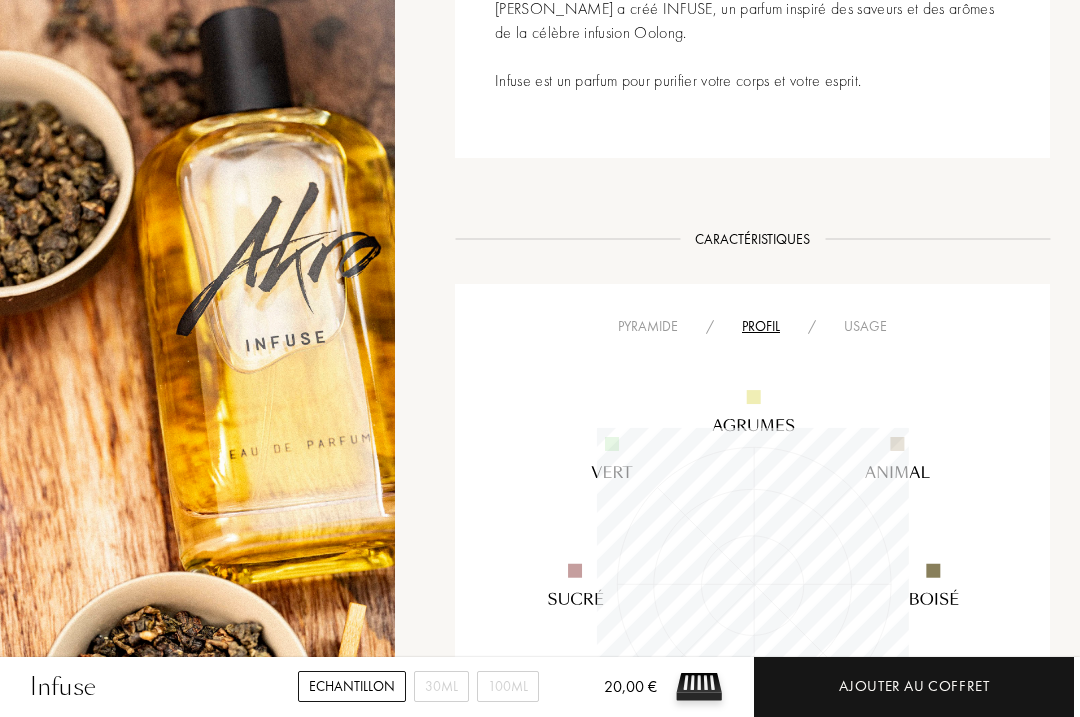 scroll, scrollTop: 999688, scrollLeft: 999688, axis: both 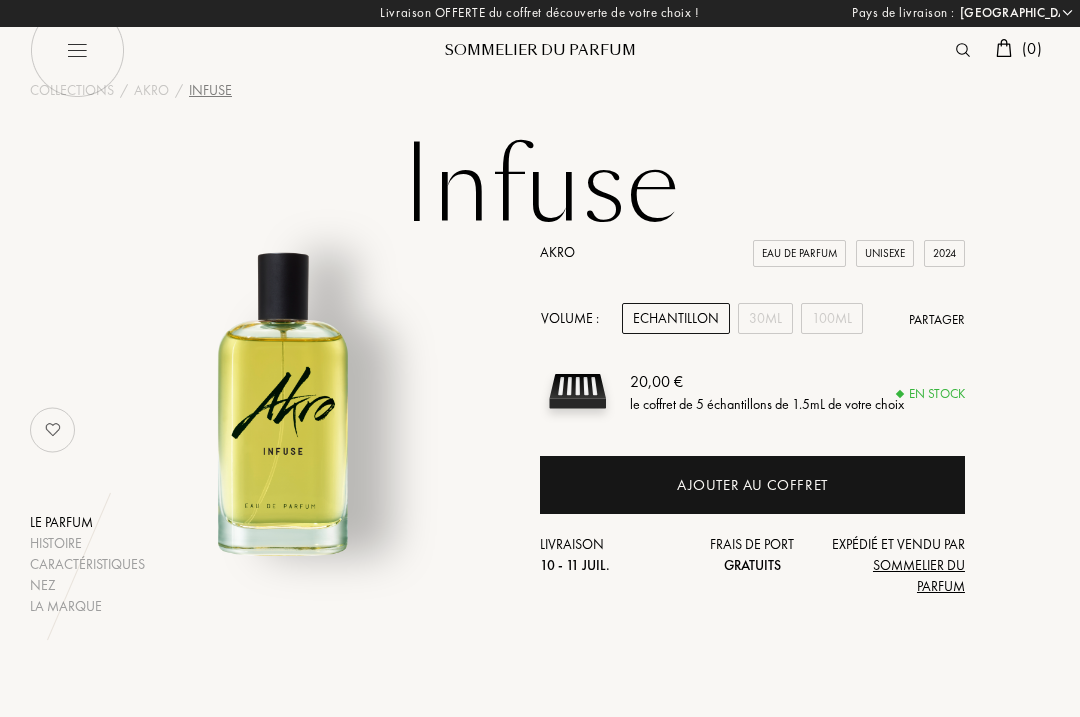 click on "30mL" at bounding box center [765, 318] 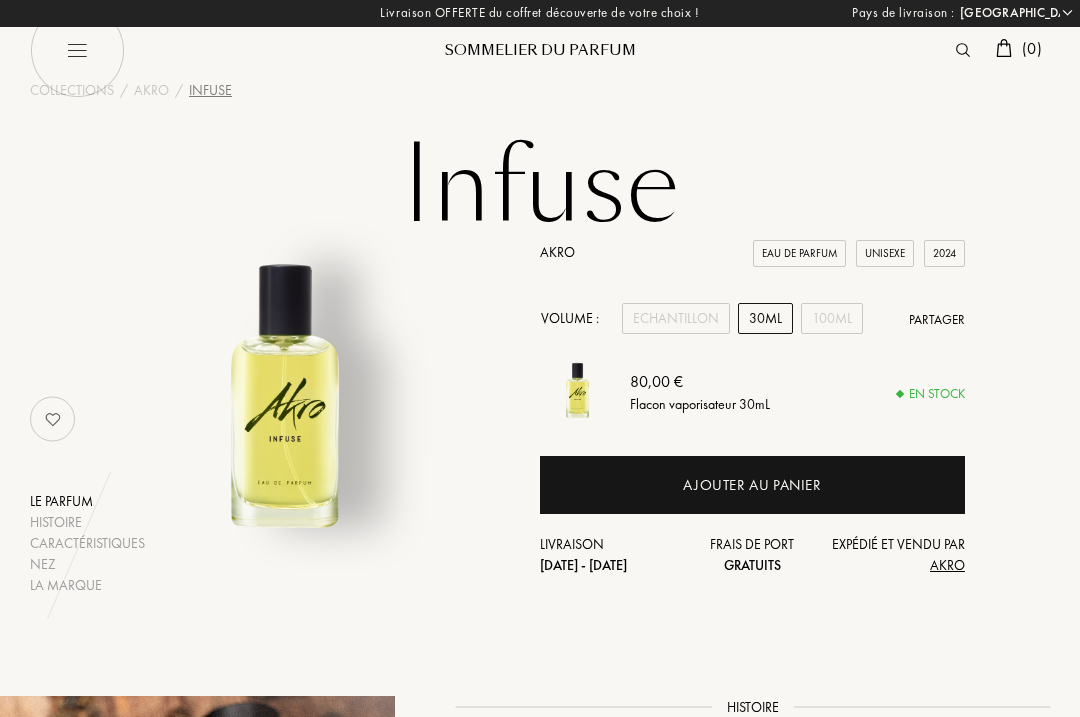 click on "100mL" at bounding box center [832, 318] 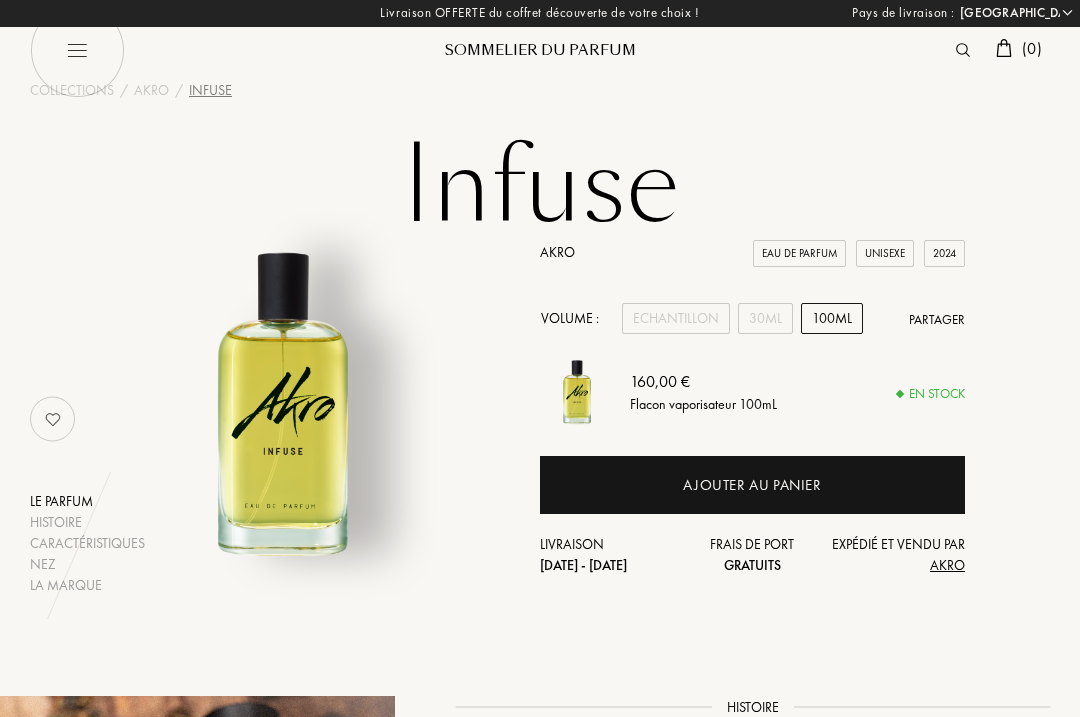scroll, scrollTop: 0, scrollLeft: 0, axis: both 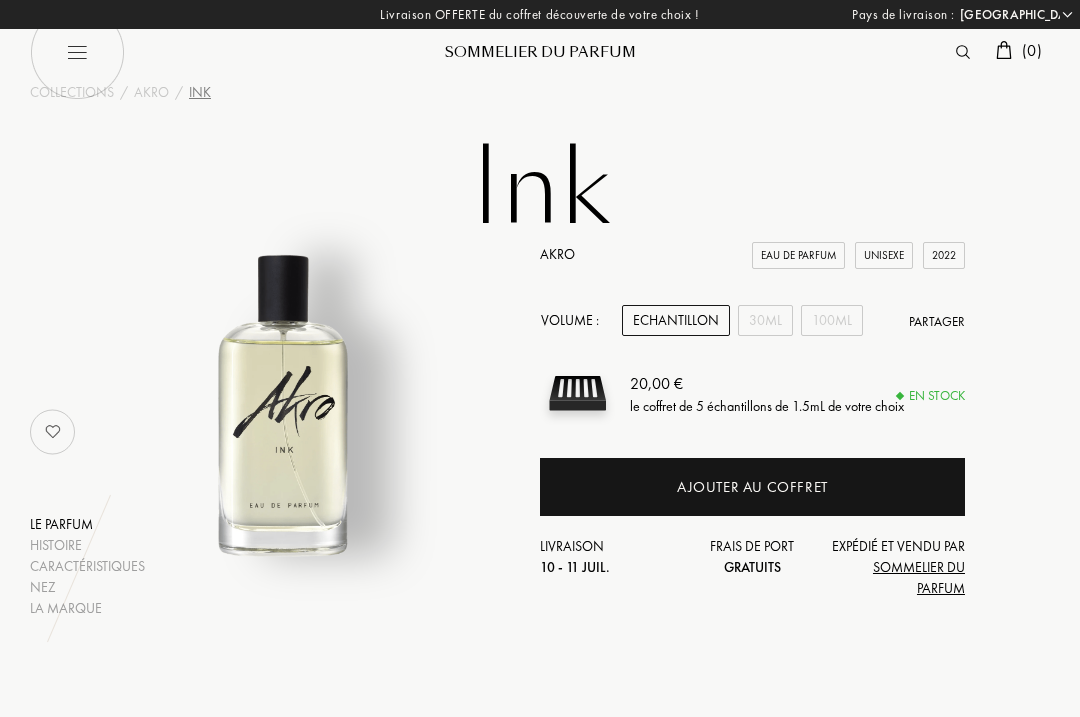 select on "FR" 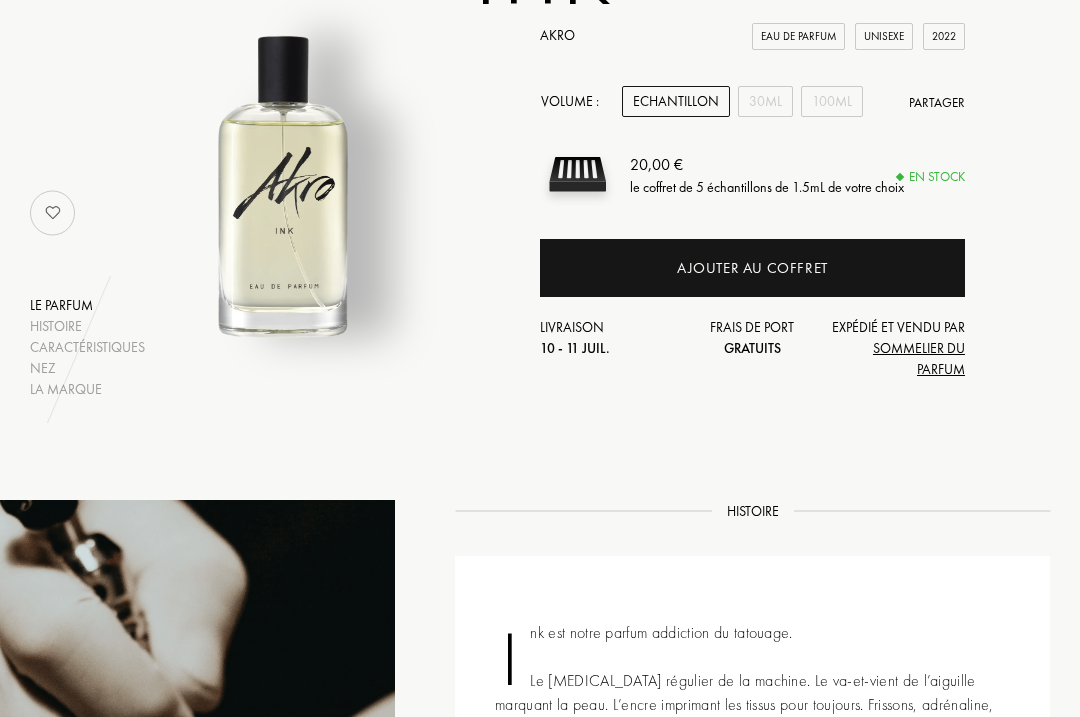 scroll, scrollTop: 0, scrollLeft: 0, axis: both 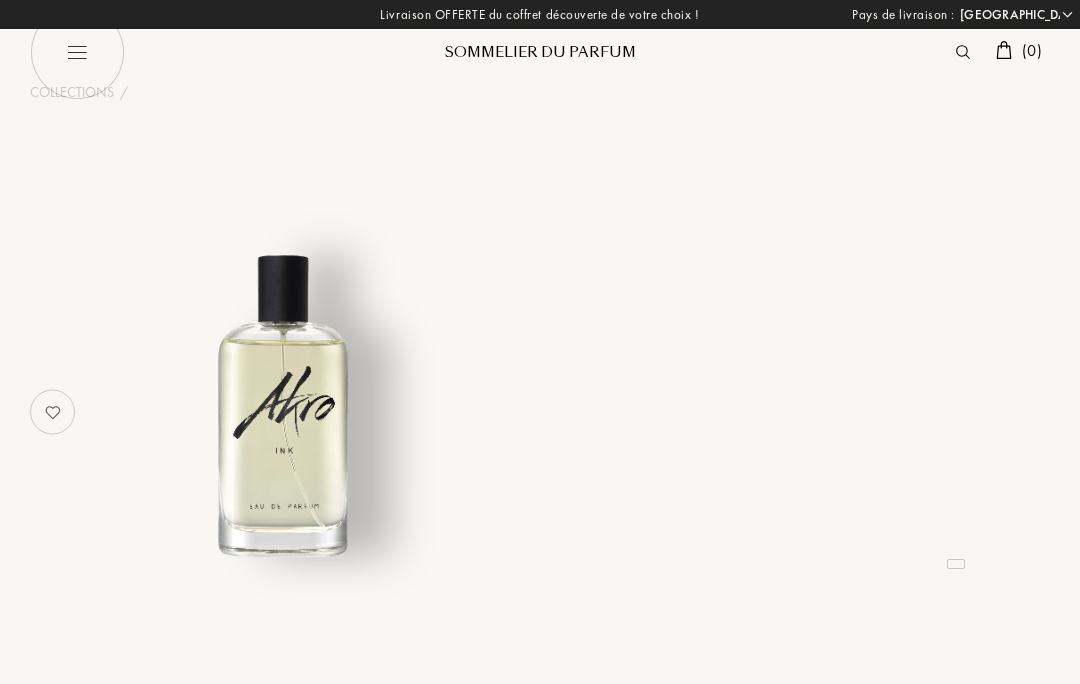 select on "FR" 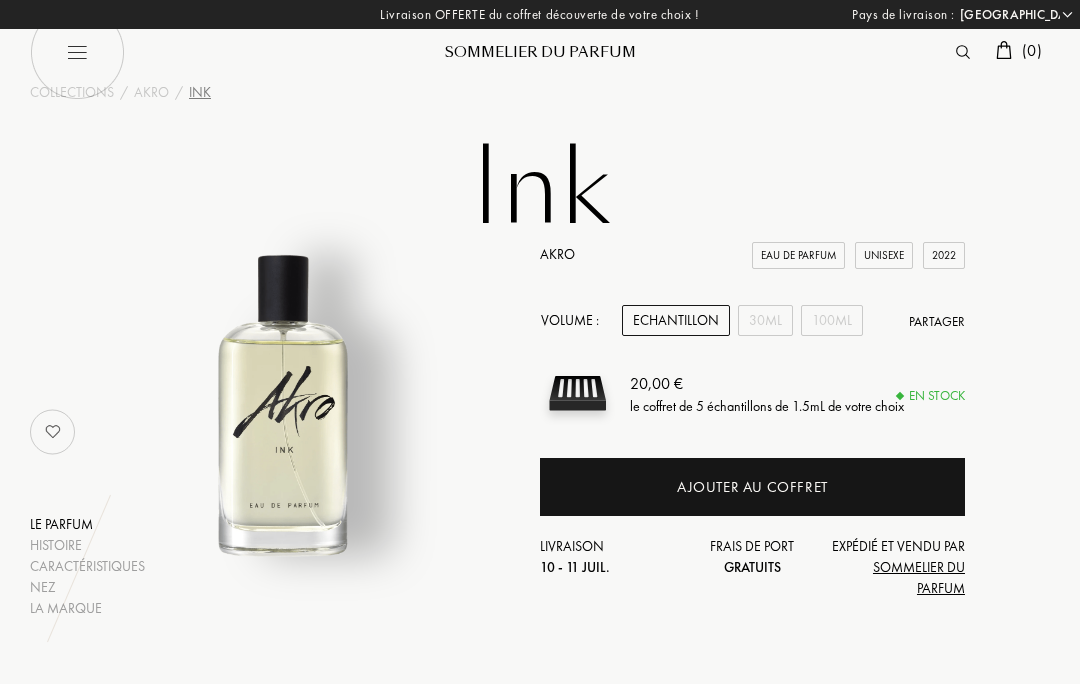 click at bounding box center [577, 393] 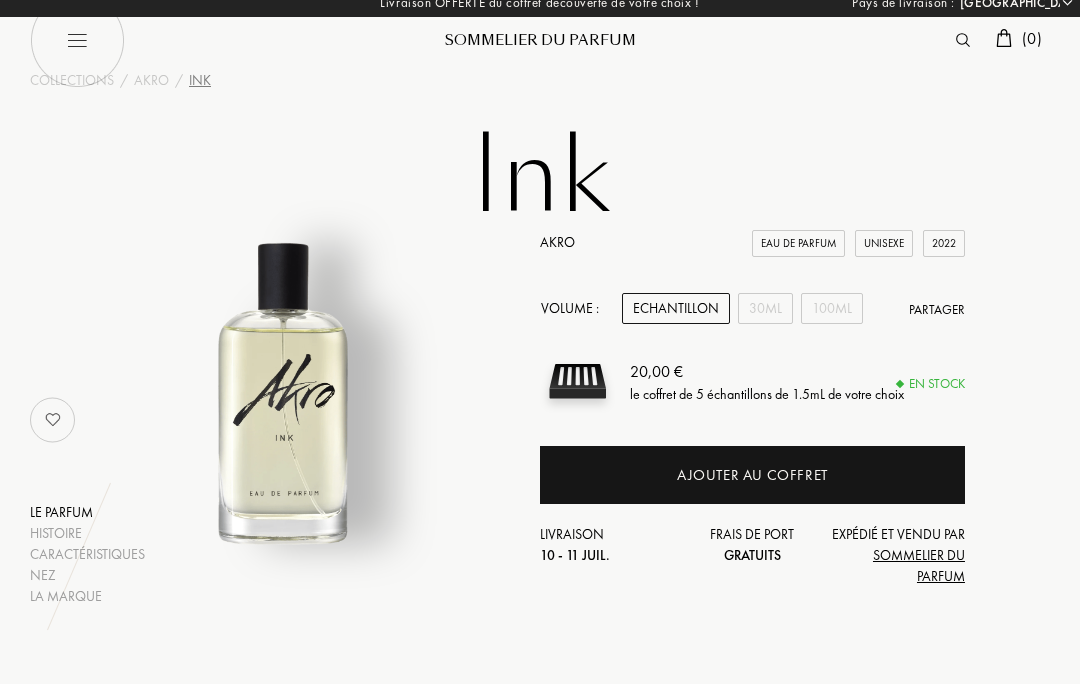 scroll, scrollTop: 0, scrollLeft: 0, axis: both 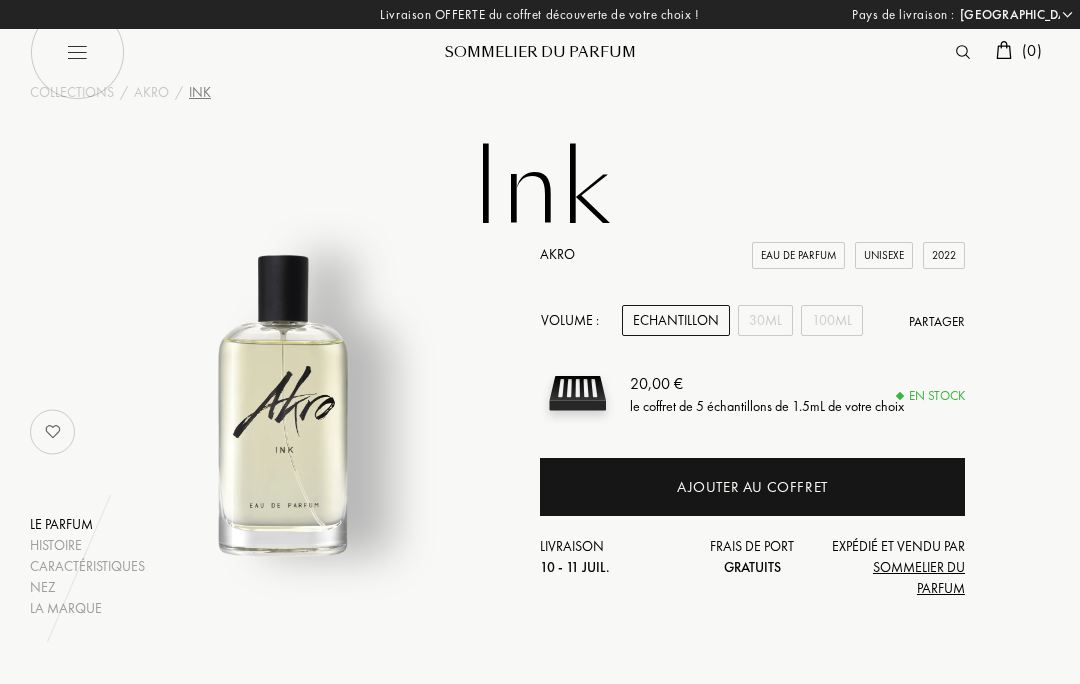 click at bounding box center [577, 393] 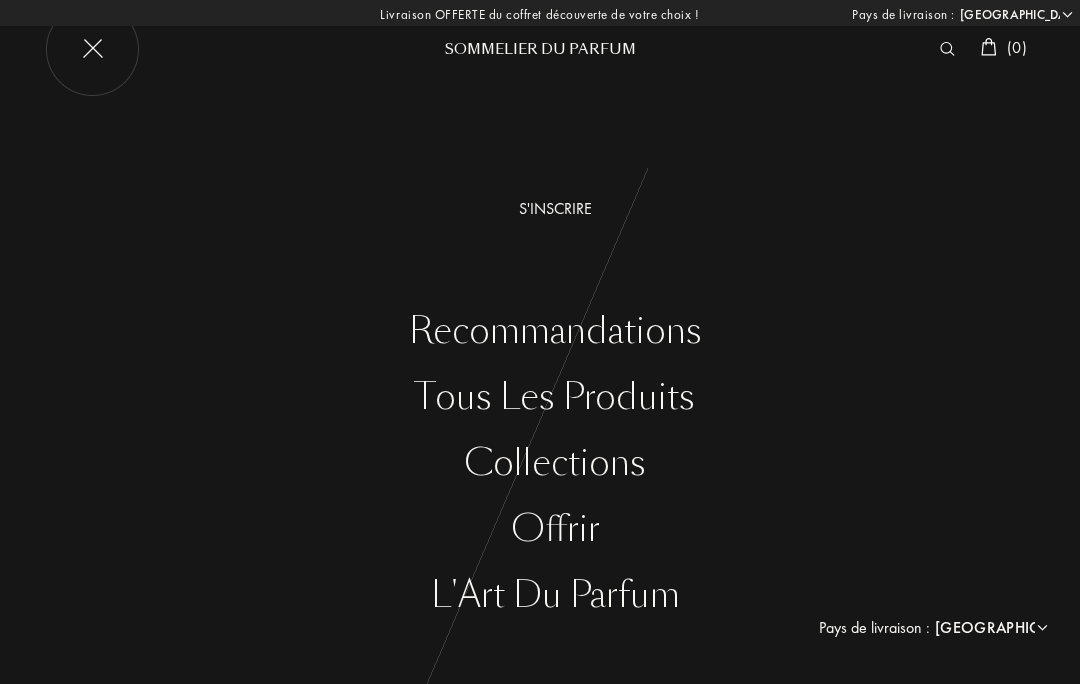 click on "Tous les produits" at bounding box center [555, 397] 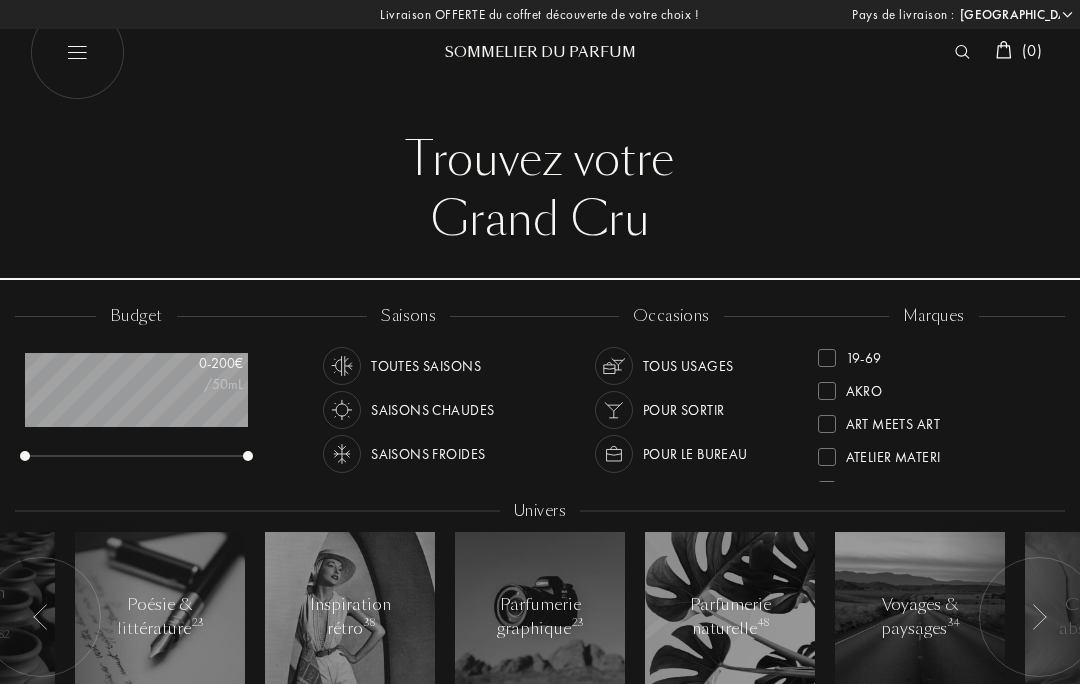 select on "FR" 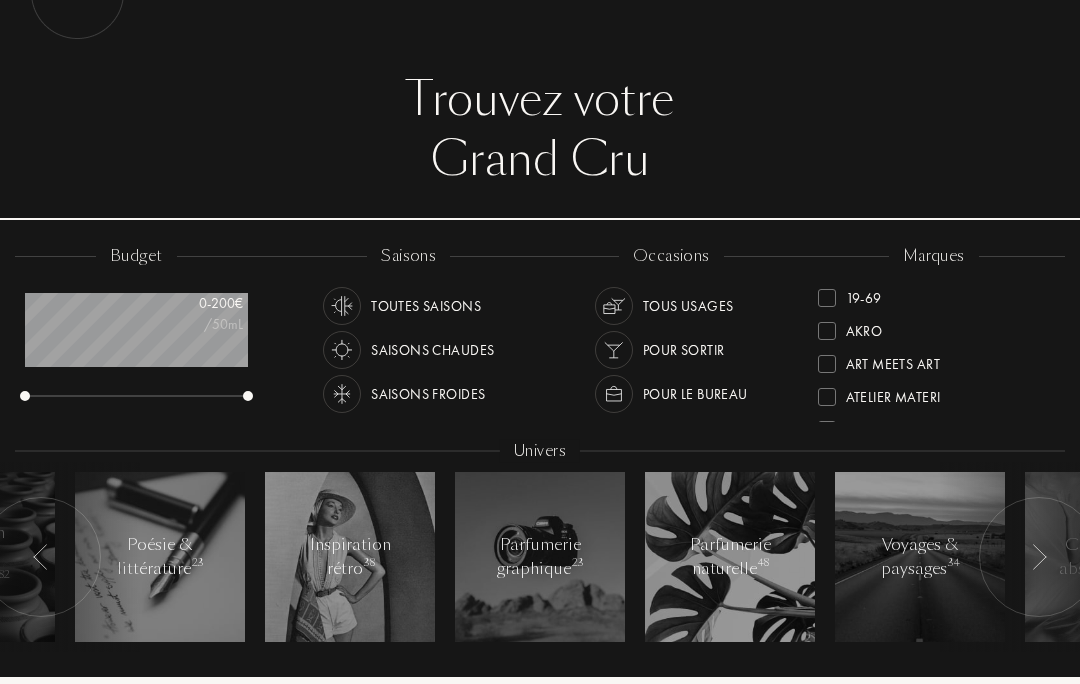 scroll, scrollTop: 0, scrollLeft: 0, axis: both 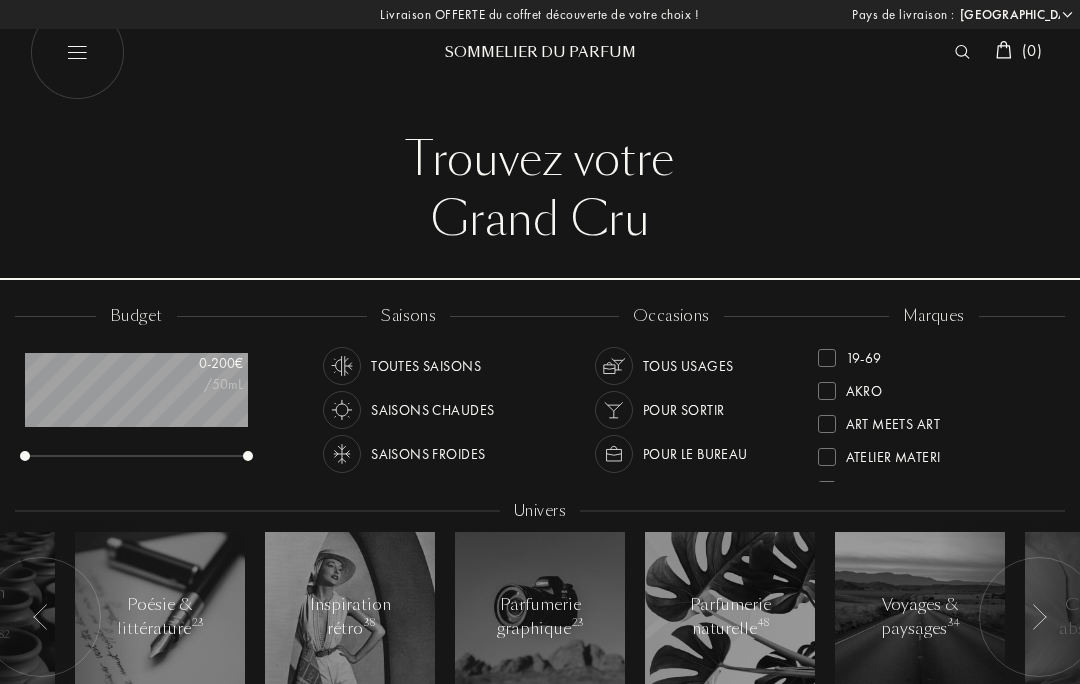click at bounding box center (77, 52) 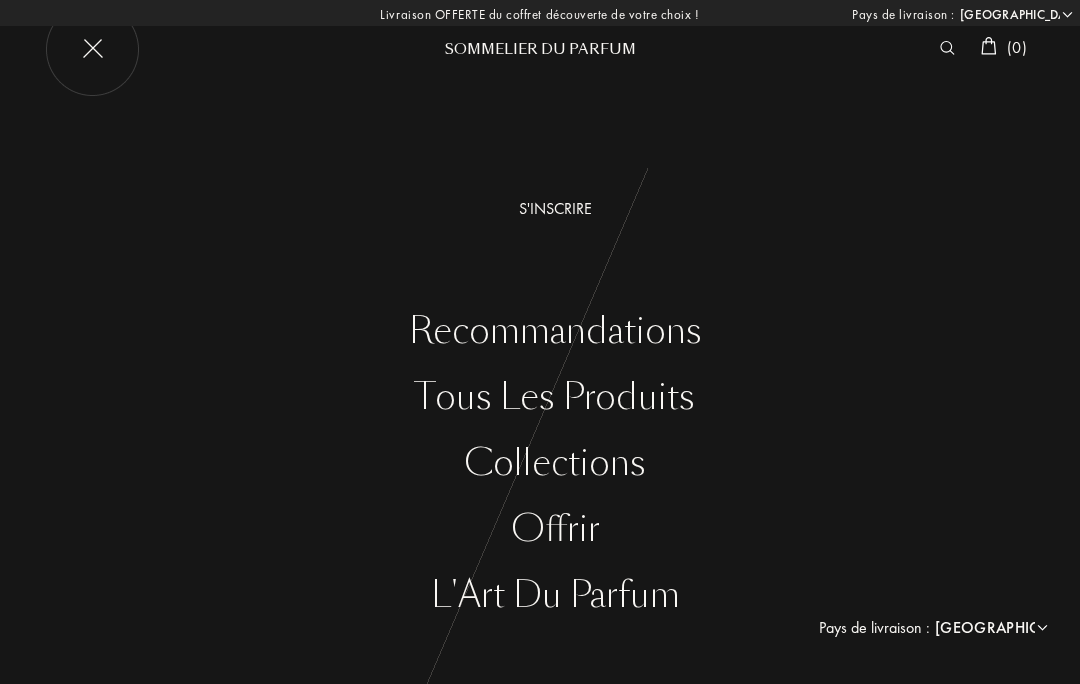 click on "Tous les produits" at bounding box center [555, 397] 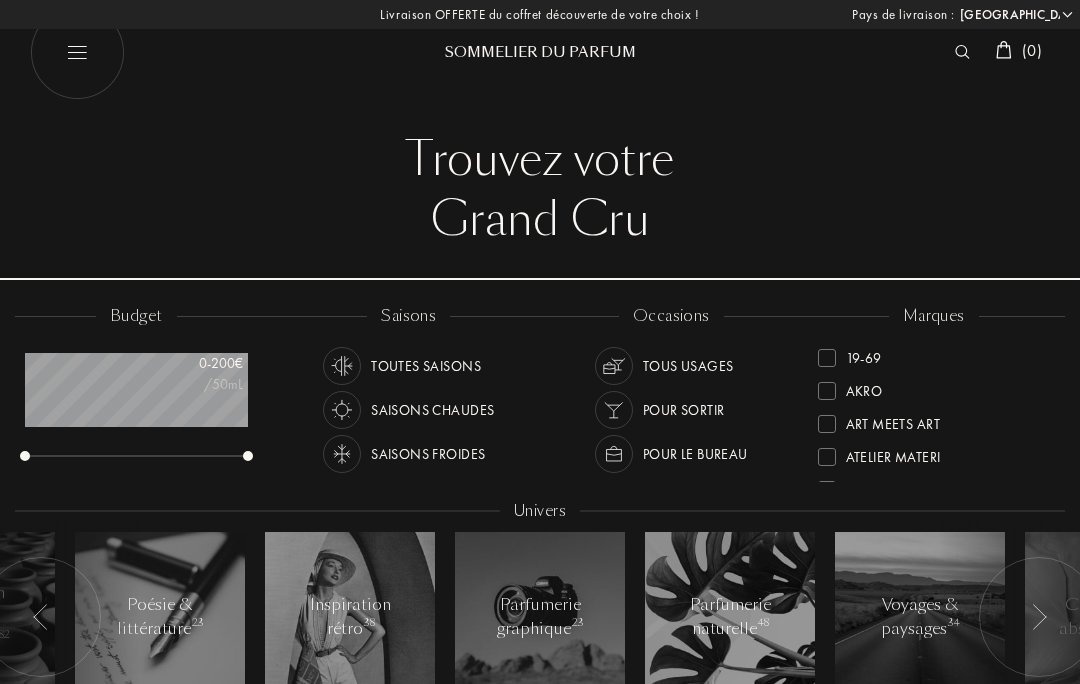 select on "FR" 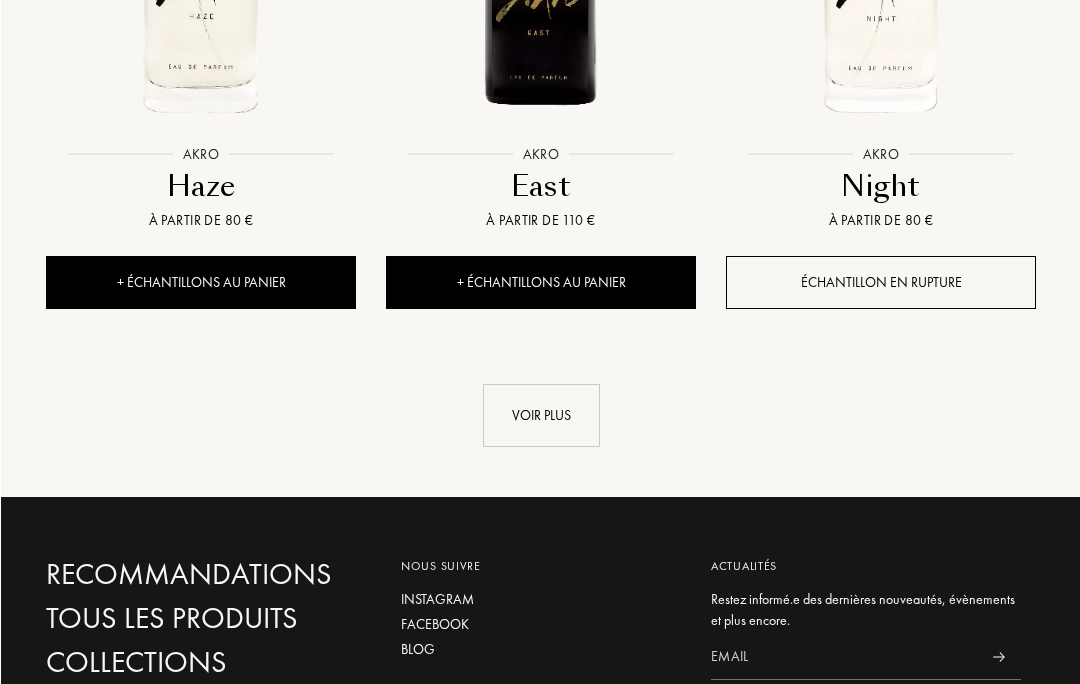 scroll, scrollTop: 2642, scrollLeft: 0, axis: vertical 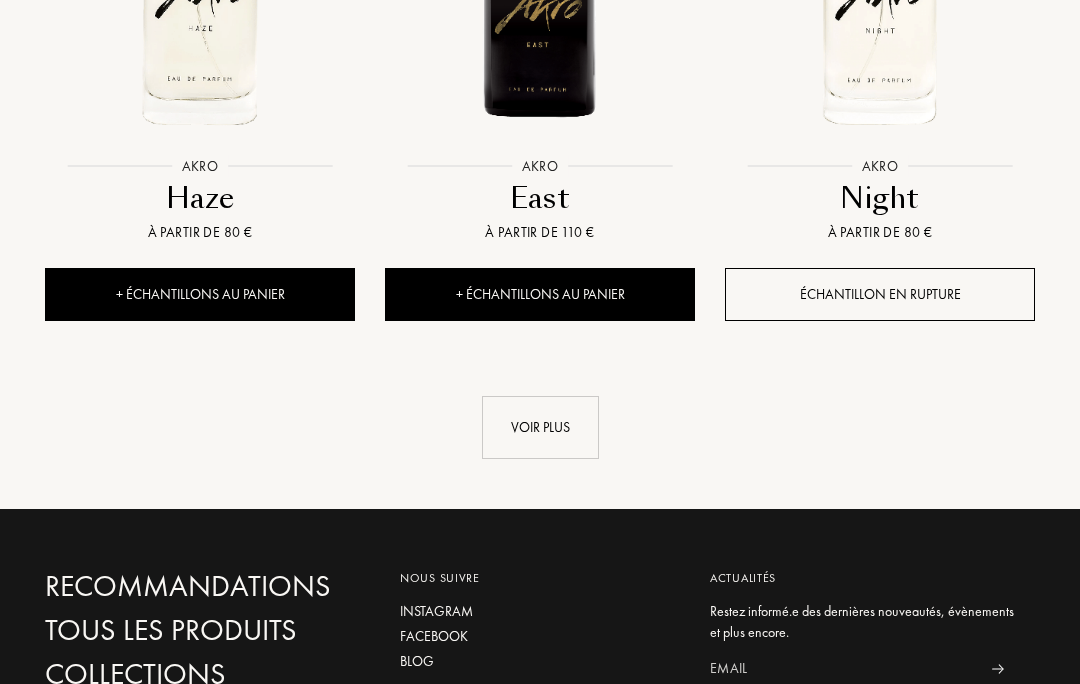 click on "Voir plus" at bounding box center (540, 427) 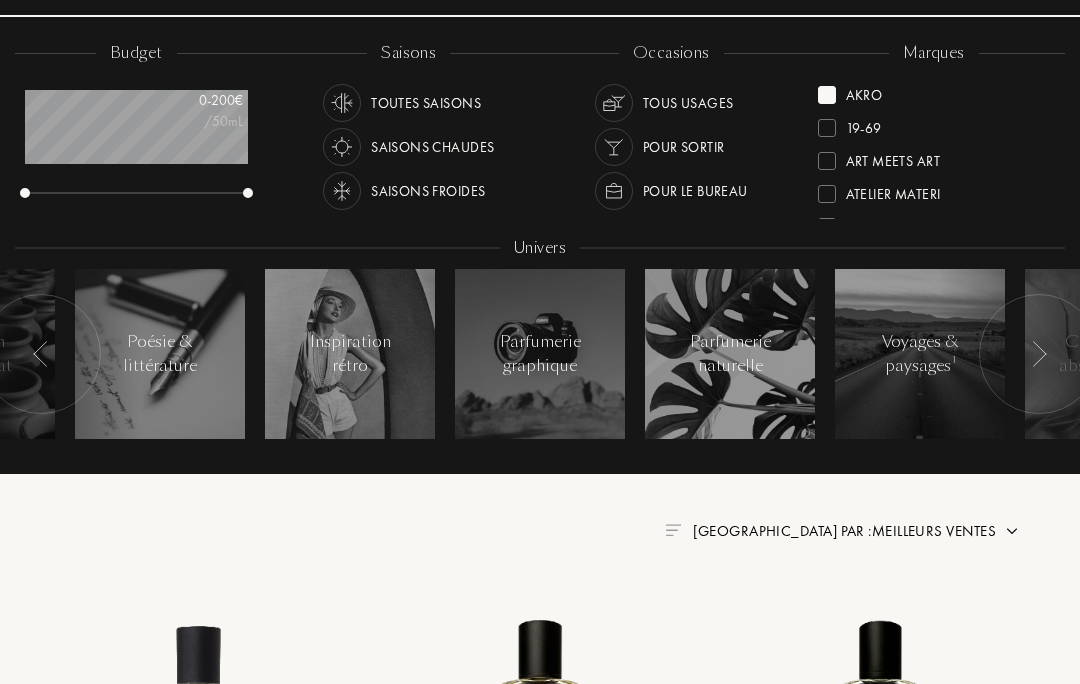 scroll, scrollTop: 262, scrollLeft: 0, axis: vertical 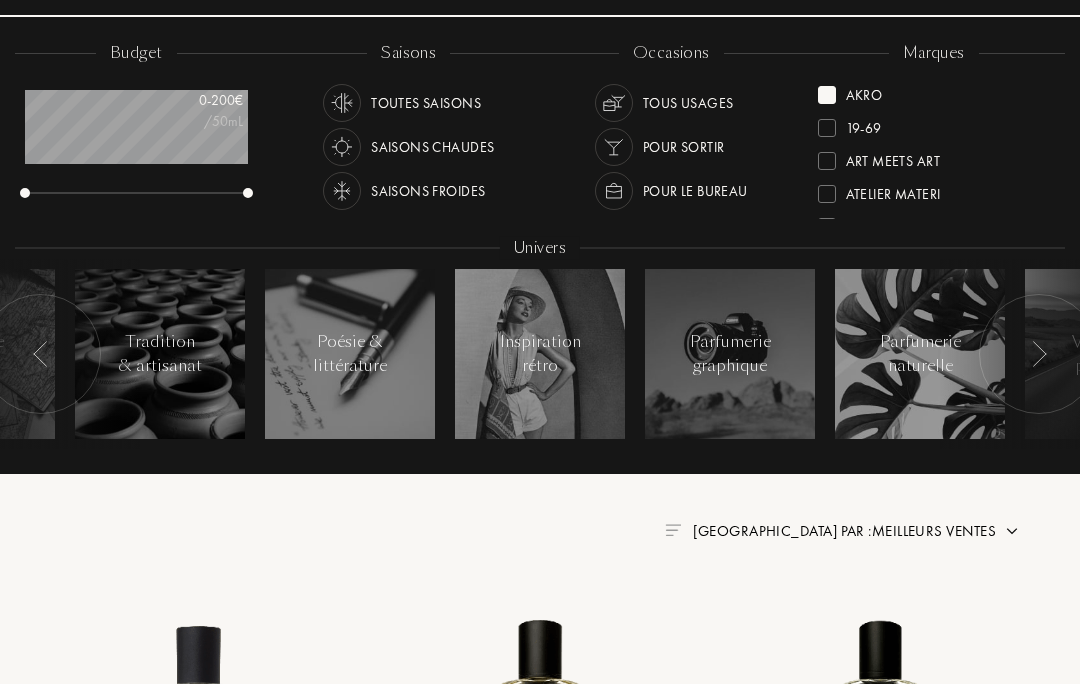 click at bounding box center [41, 355] 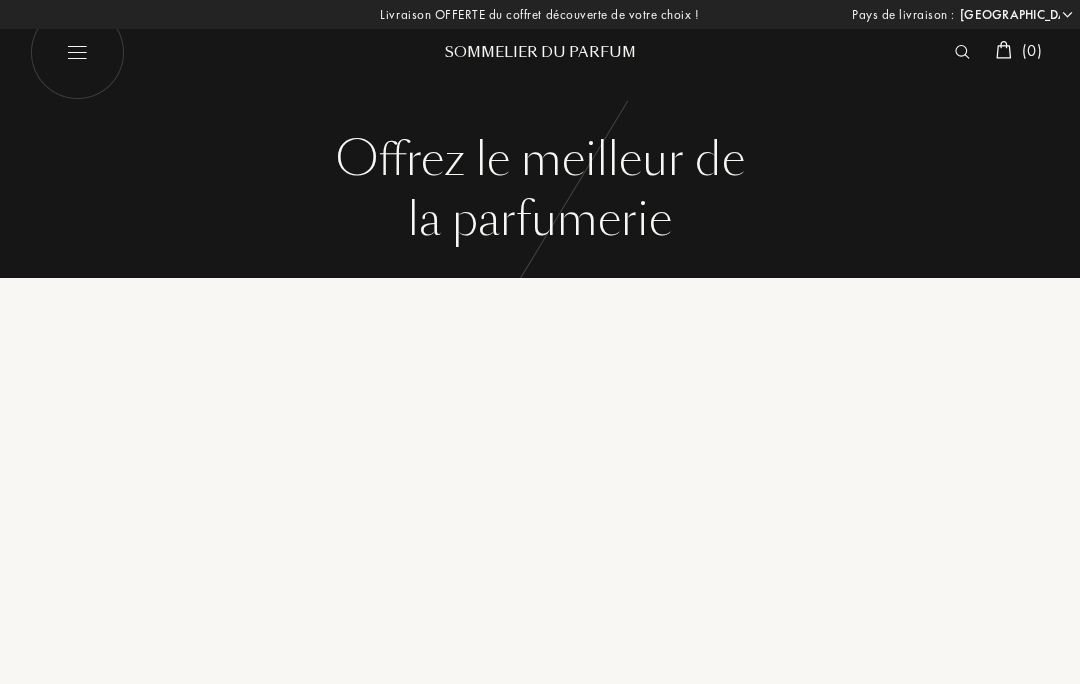 select on "FR" 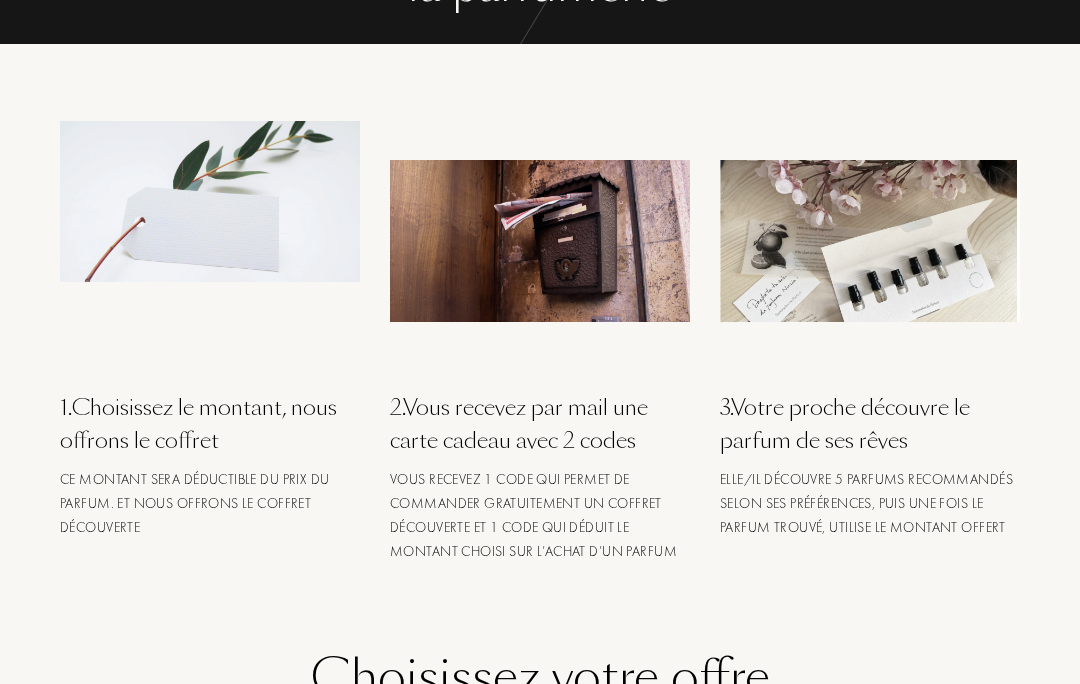 scroll, scrollTop: 241, scrollLeft: 0, axis: vertical 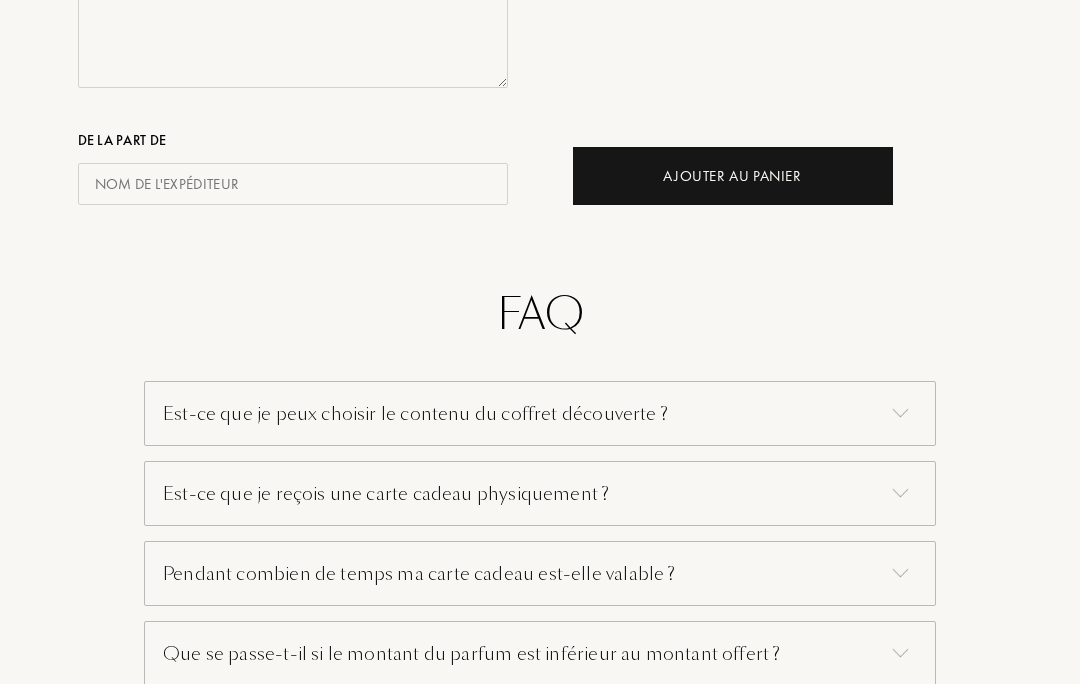 click at bounding box center (901, 414) 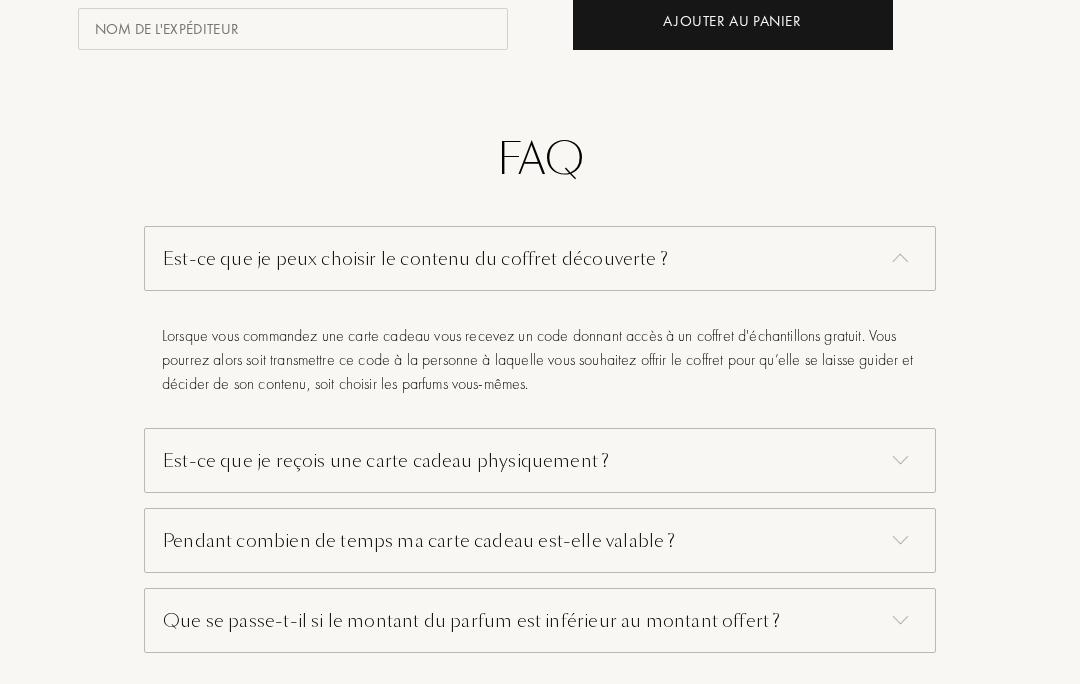scroll, scrollTop: 1278, scrollLeft: 0, axis: vertical 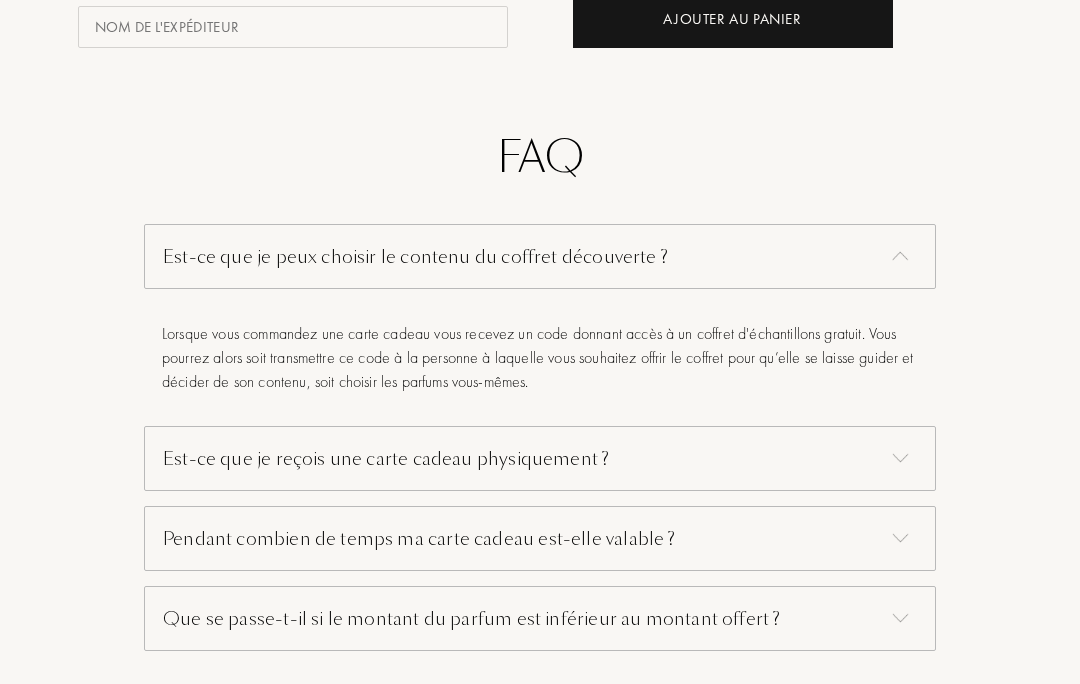 click on "Offrez le meilleur de   la parfumerie Offrez le meilleur de la parfumerie 1 .  Choisissez le montant, nous offrons le coffret Ce montant sera déductible du prix du parfum. Et nous offrons le coffret découverte 2 .  Vous recevez par mail
une carte cadeau avec 2 codes  Vous recevez 1 code qui permet de commander gratuitement un coffret découverte et 1 code qui déduit le montant choisi sur l’achat d’un parfum 3 .  Votre proche découvre
le parfum de ses rêves Elle/il découvre 5 parfums recommandés selon ses préférences, puis une fois le parfum trouvé, utilise le montant offert Choisissez votre offre Pour De la part de [PERSON_NAME] un montant à offrir avec le coffret 20 € 50 € 100 € 150 € Ajouter au Panier FAQ Est-ce que je peux choisir le contenu du coffret découverte ? Est-ce que je reçois une carte cadeau physiquement ? Pendant combien de temps ma carte cadeau est-elle valable ? Les codes sont valables 12 mois à compter de la date d’achat." at bounding box center (540, -306) 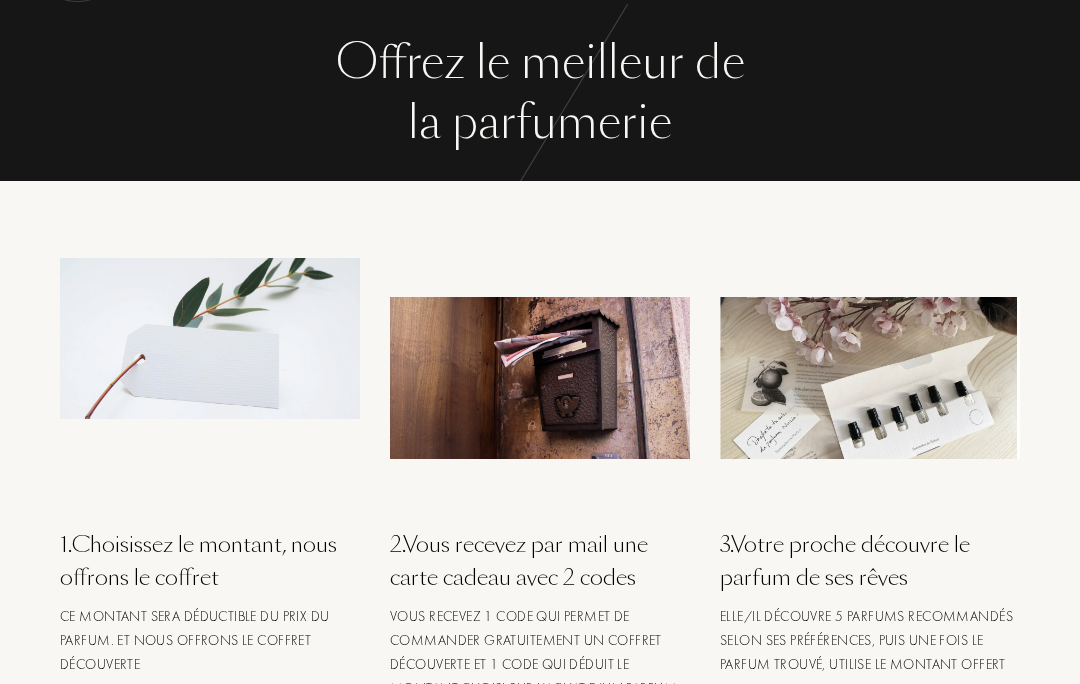 scroll, scrollTop: 0, scrollLeft: 0, axis: both 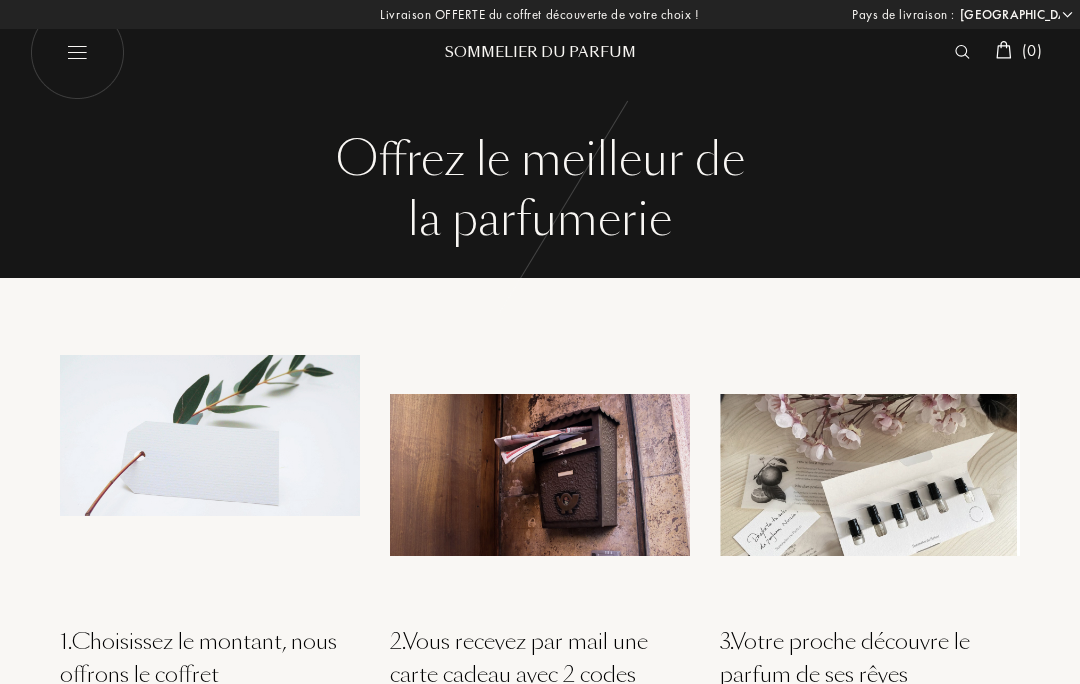 click at bounding box center (77, 52) 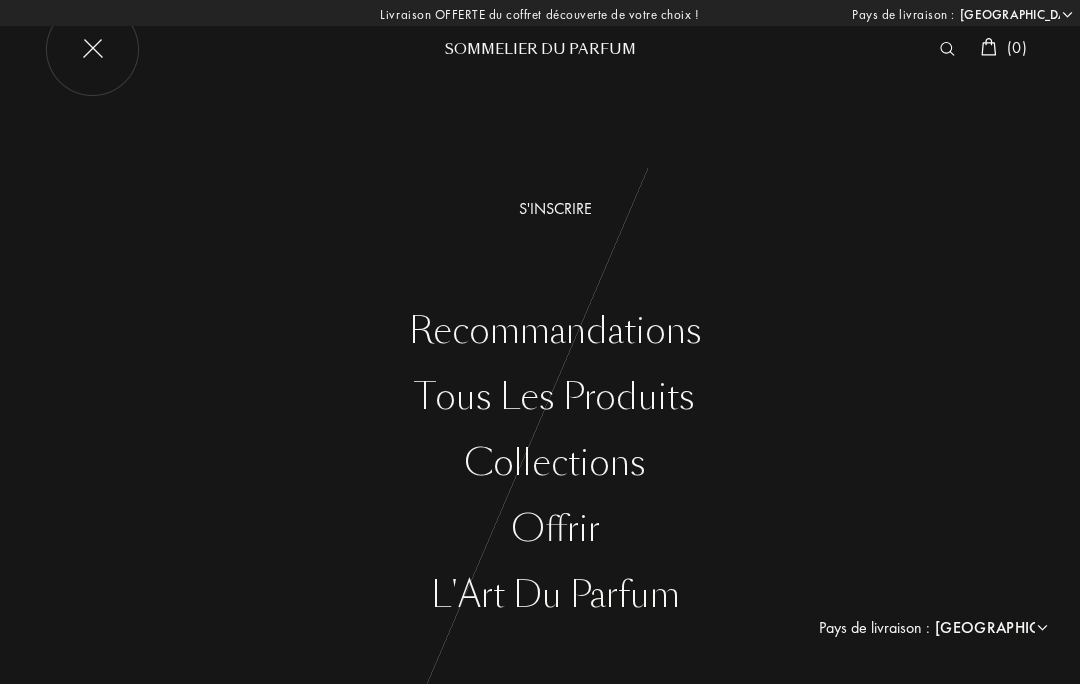 click on "Collections" at bounding box center [555, 463] 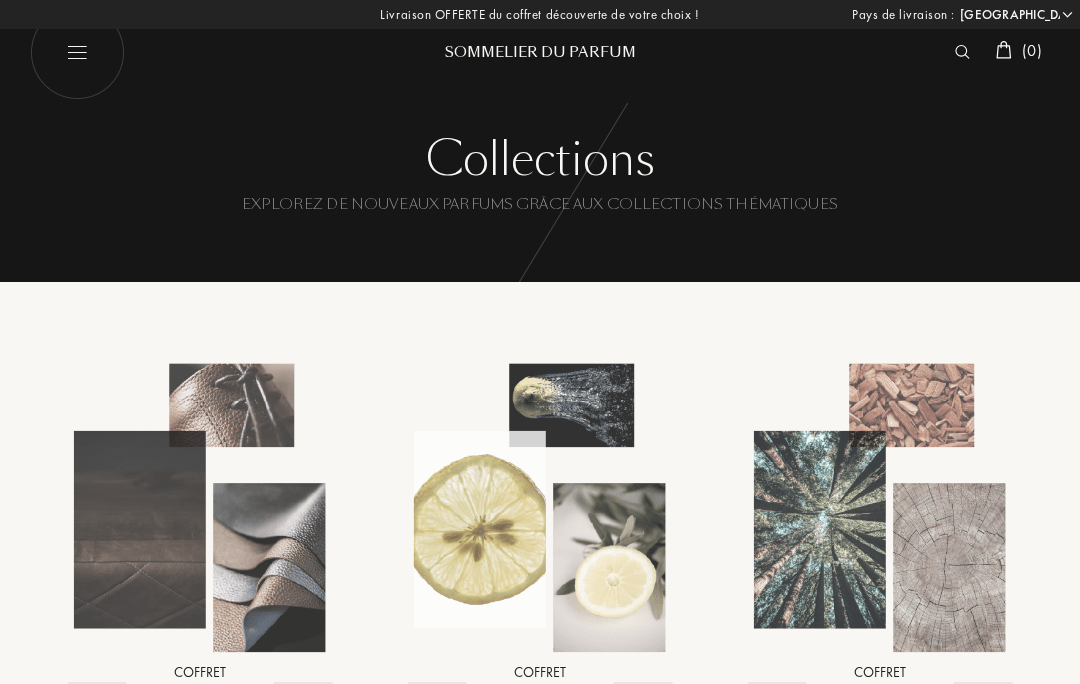 select on "FR" 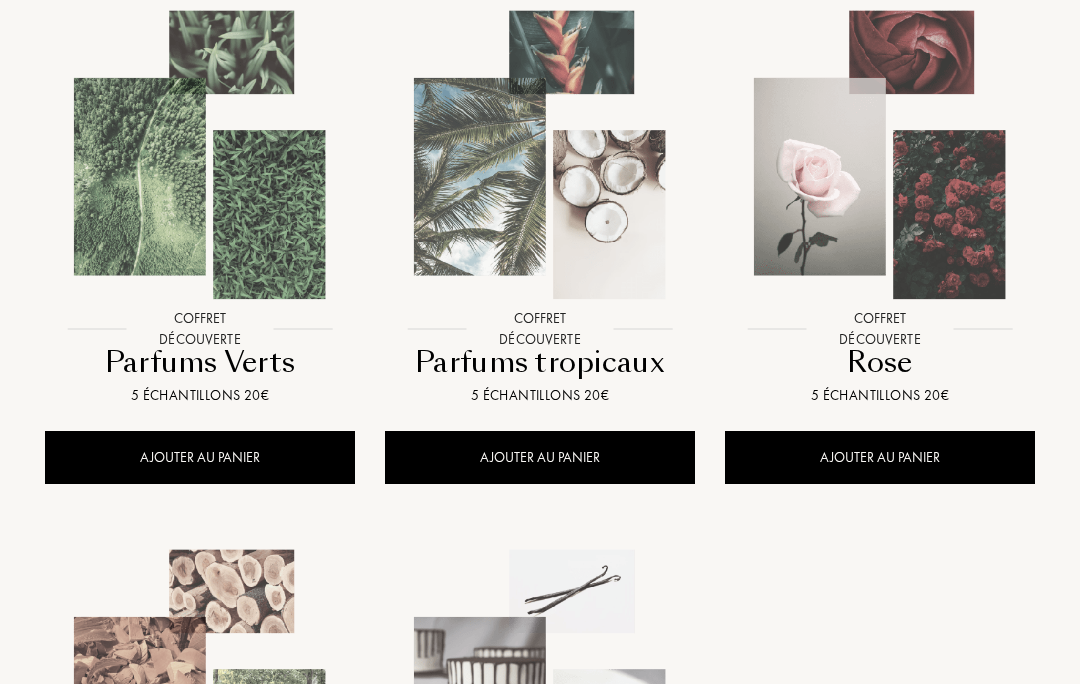 scroll, scrollTop: 1459, scrollLeft: 0, axis: vertical 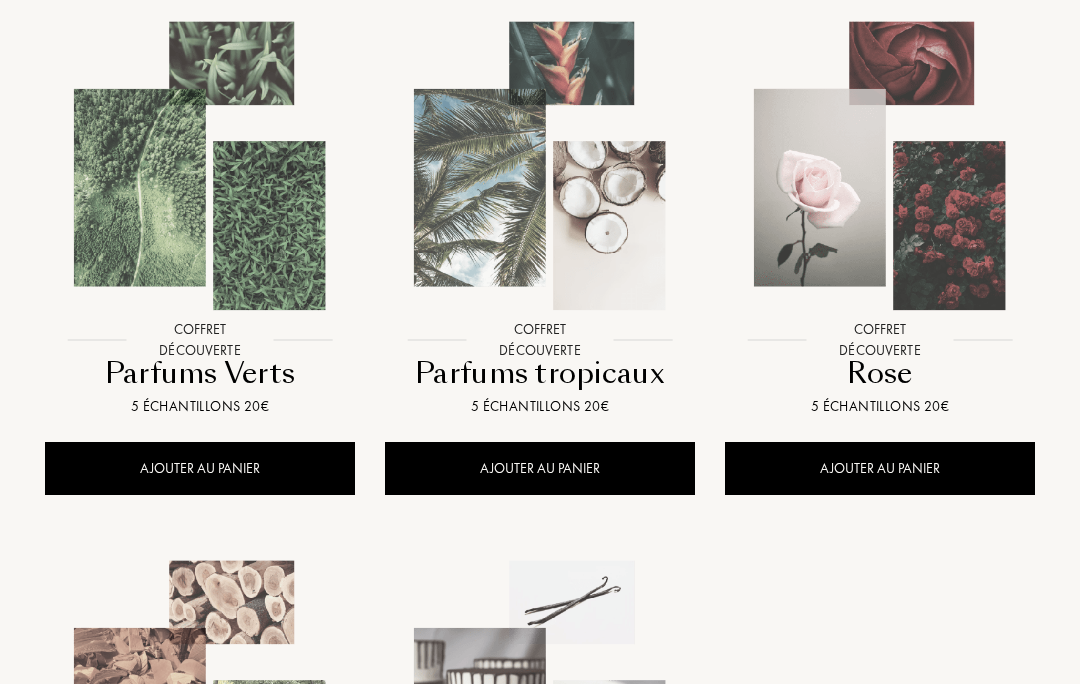 click at bounding box center [880, 167] 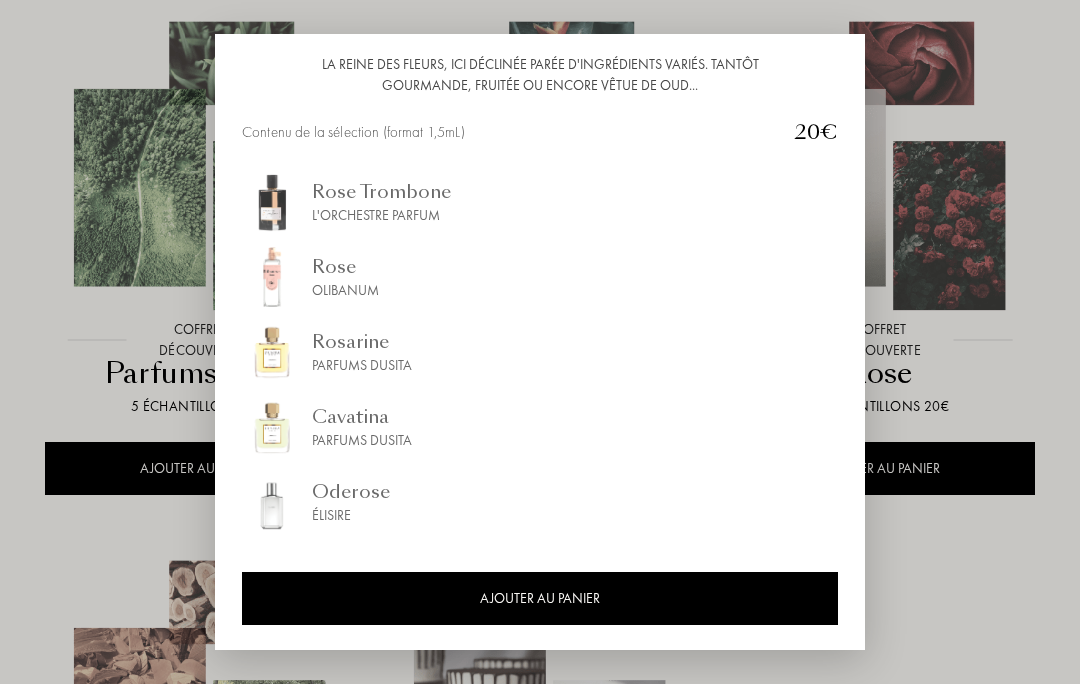 scroll, scrollTop: 214, scrollLeft: 0, axis: vertical 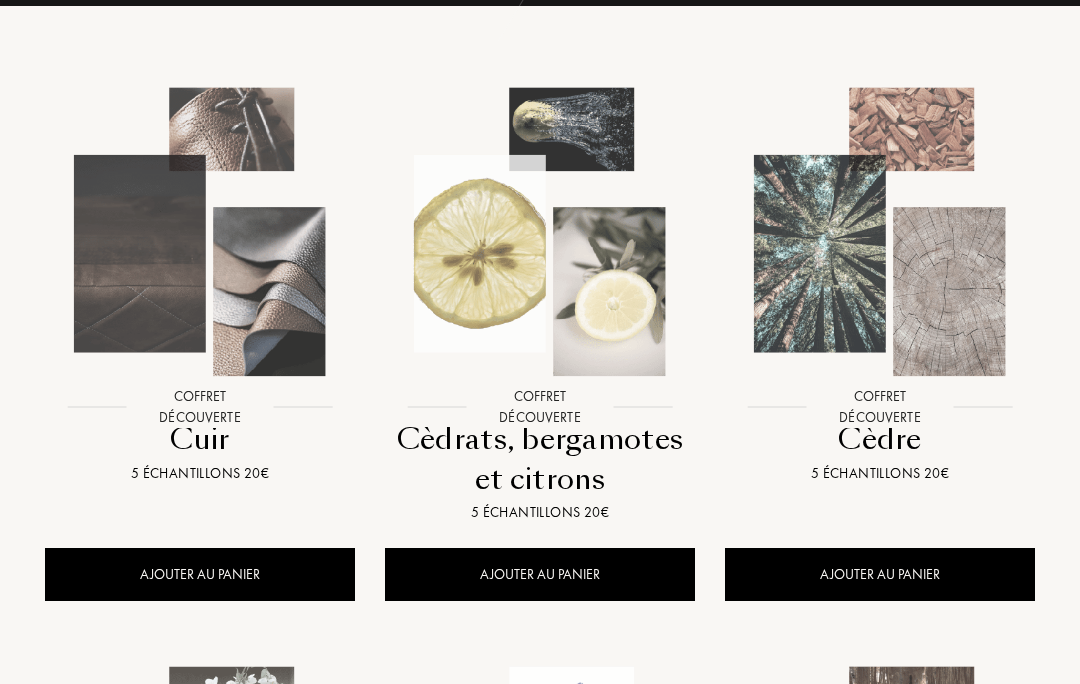 click at bounding box center (540, 233) 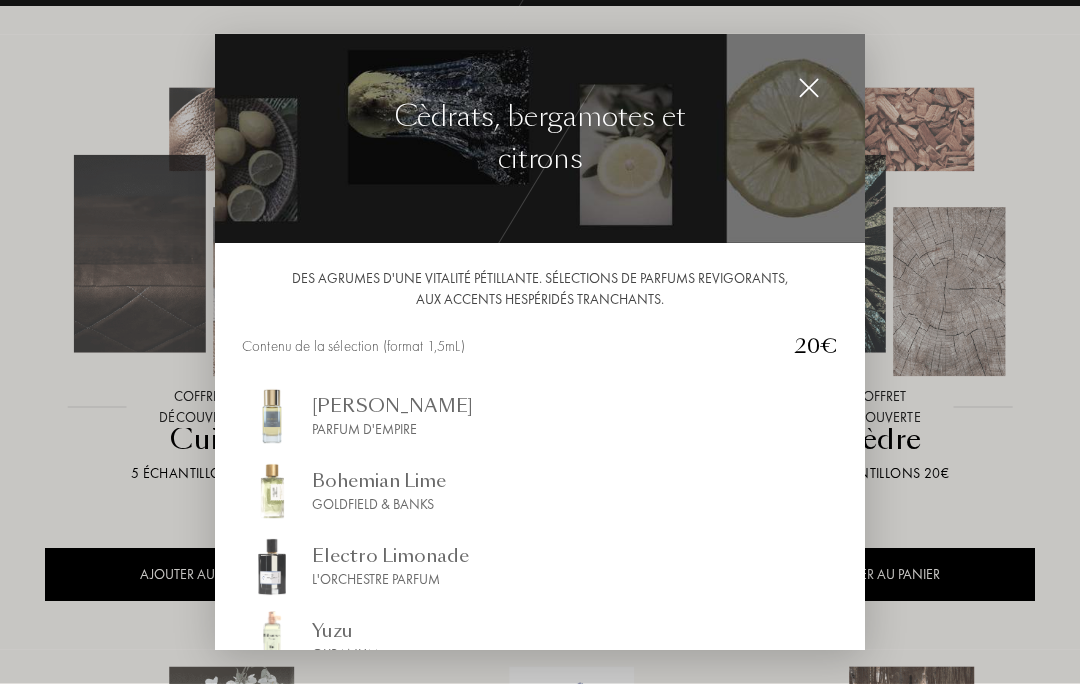 scroll, scrollTop: 276, scrollLeft: 0, axis: vertical 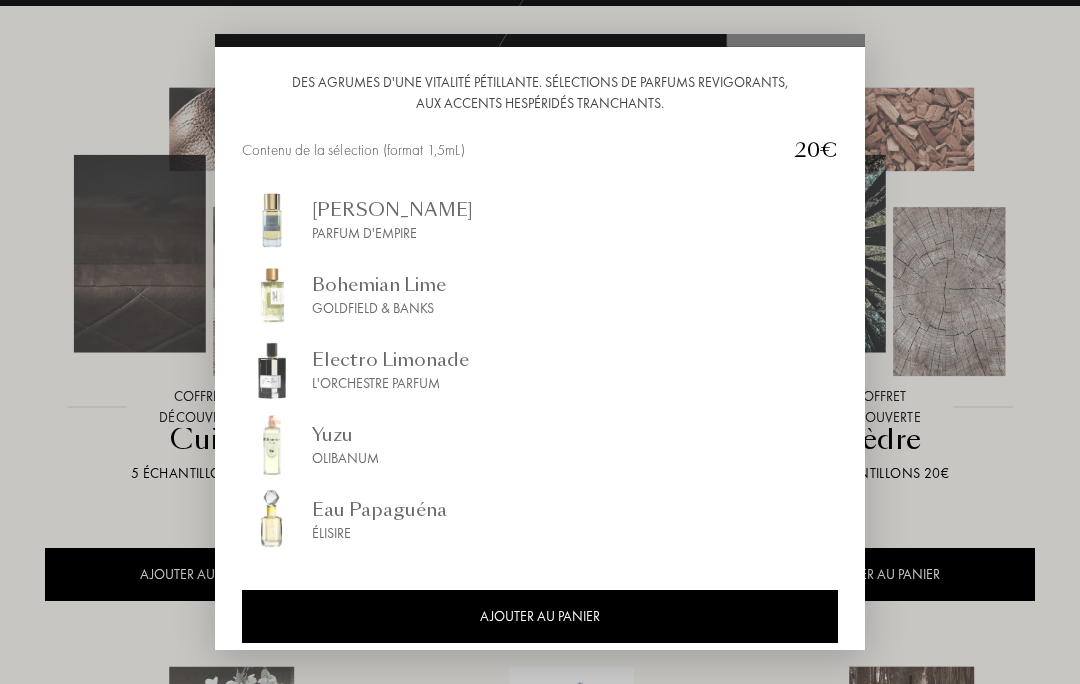 click at bounding box center [540, 342] 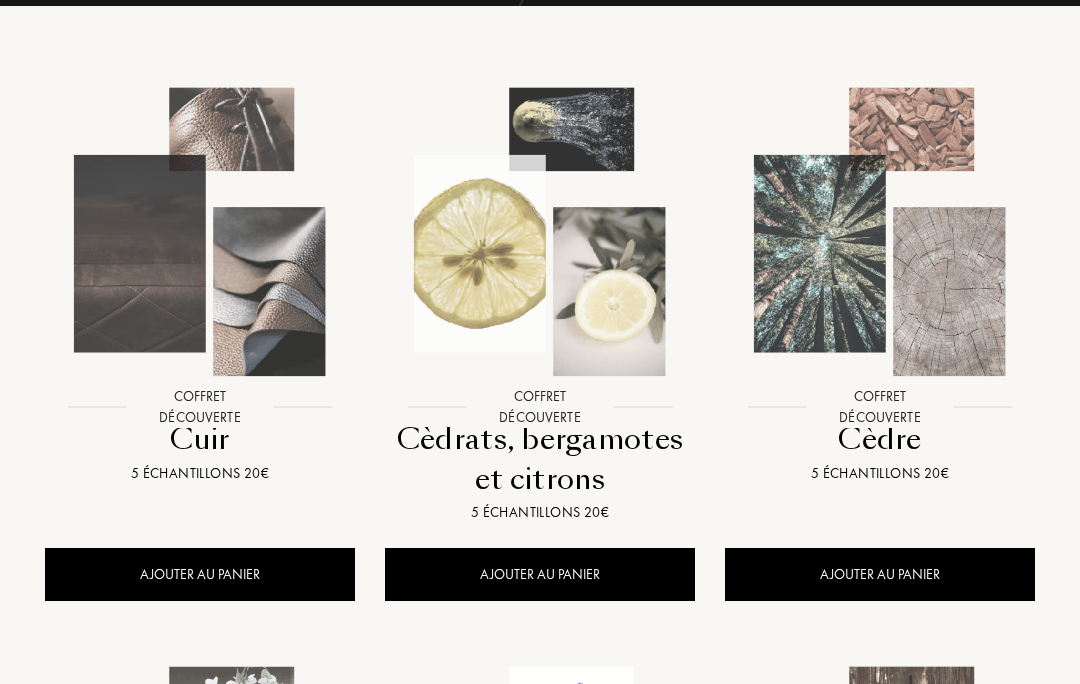 click at bounding box center (880, 232) 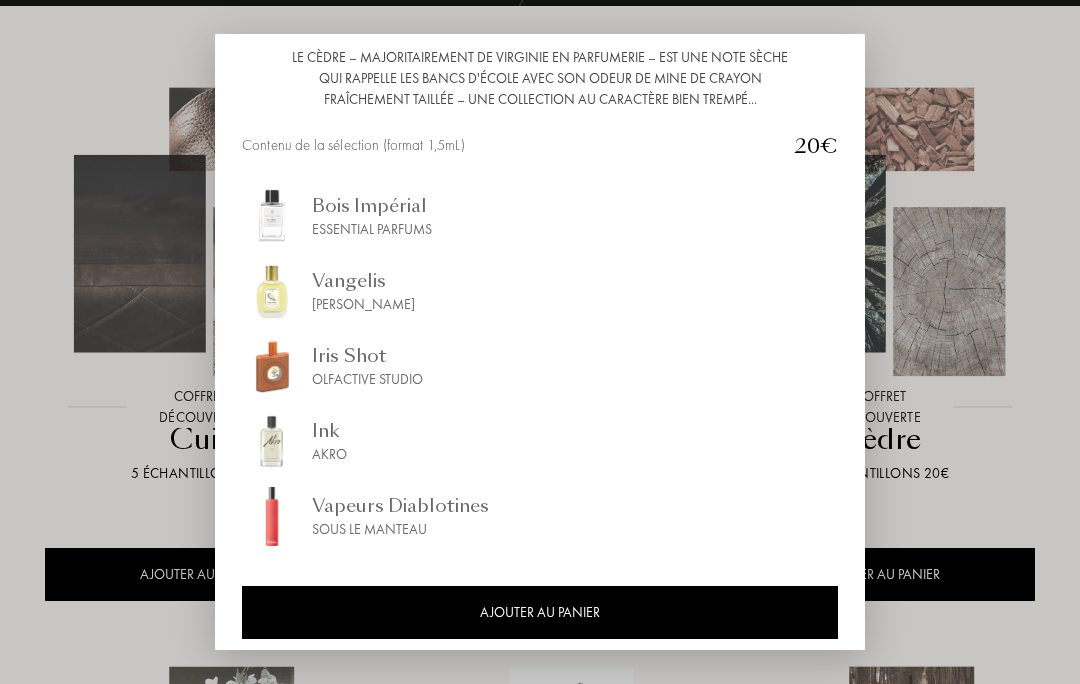 scroll, scrollTop: 222, scrollLeft: 0, axis: vertical 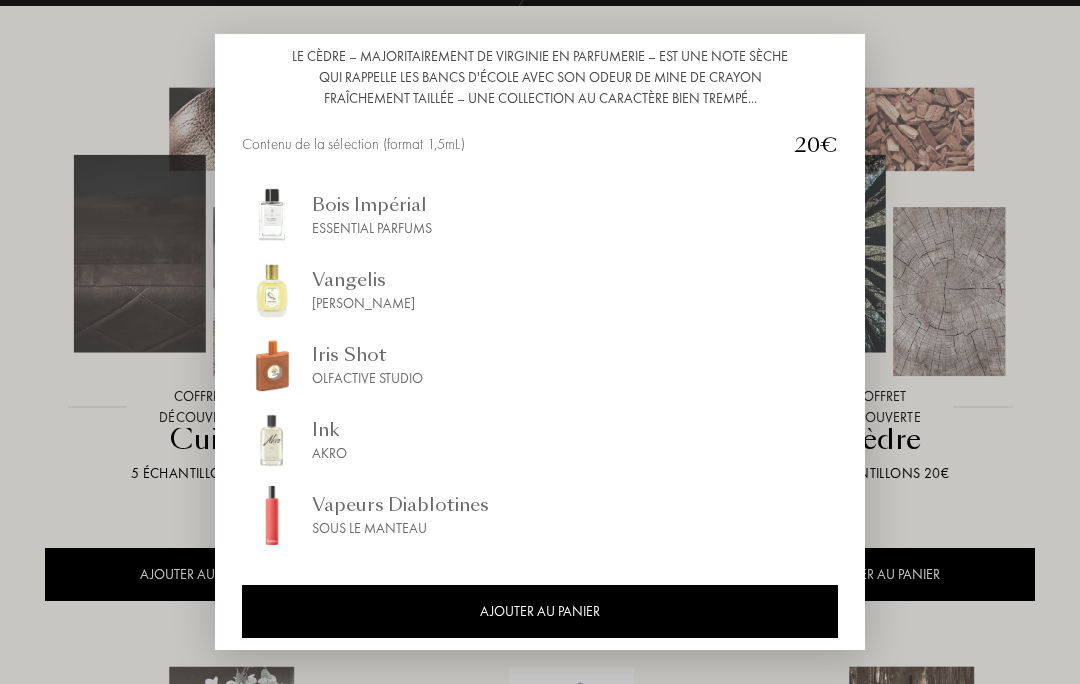 click at bounding box center [540, 342] 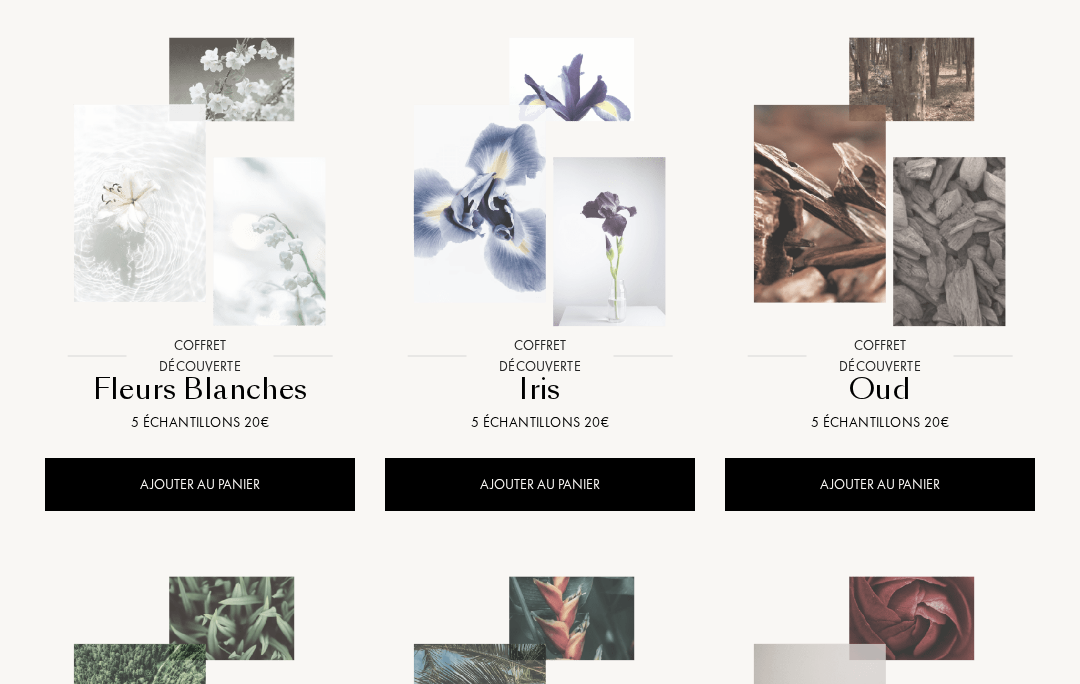 scroll, scrollTop: 908, scrollLeft: 0, axis: vertical 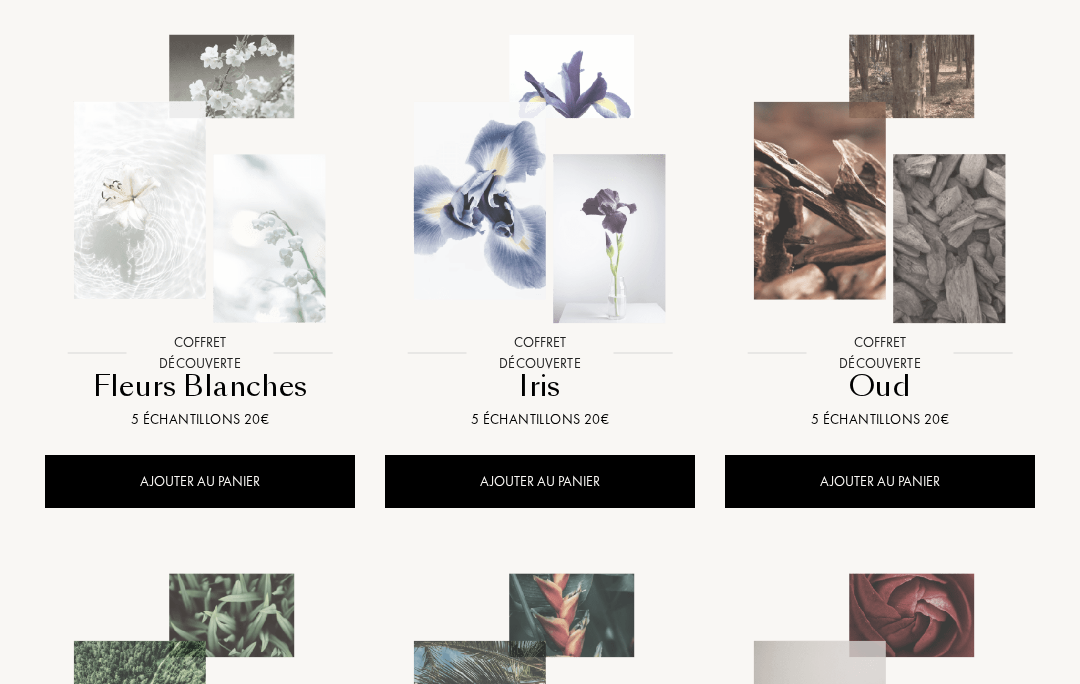 click at bounding box center (540, 179) 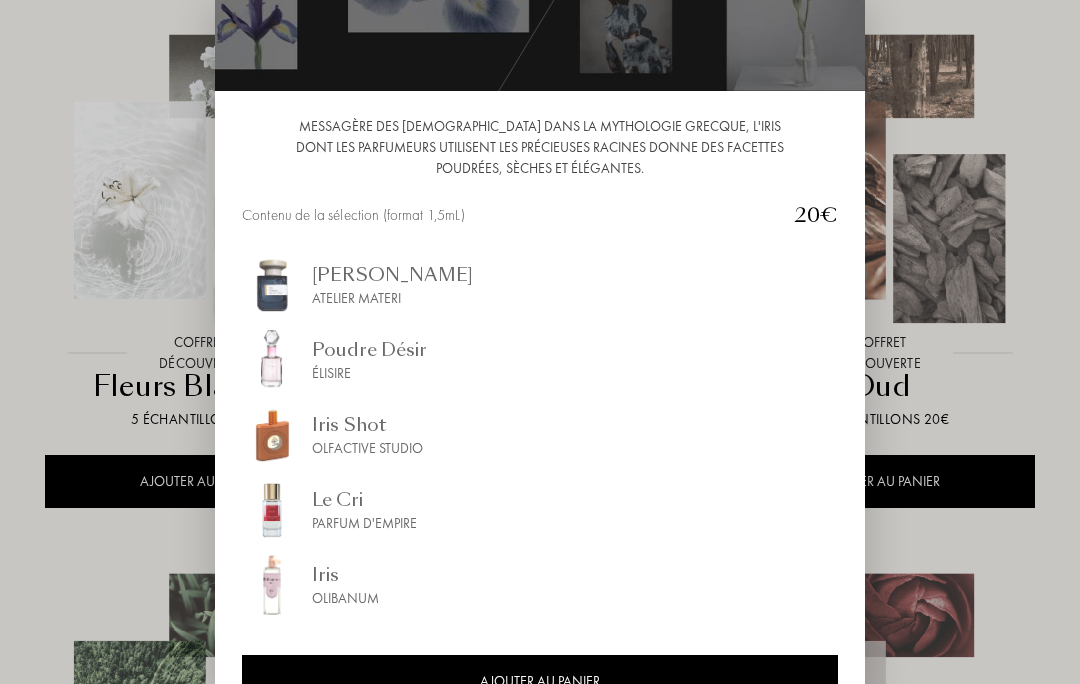 scroll, scrollTop: 110, scrollLeft: 0, axis: vertical 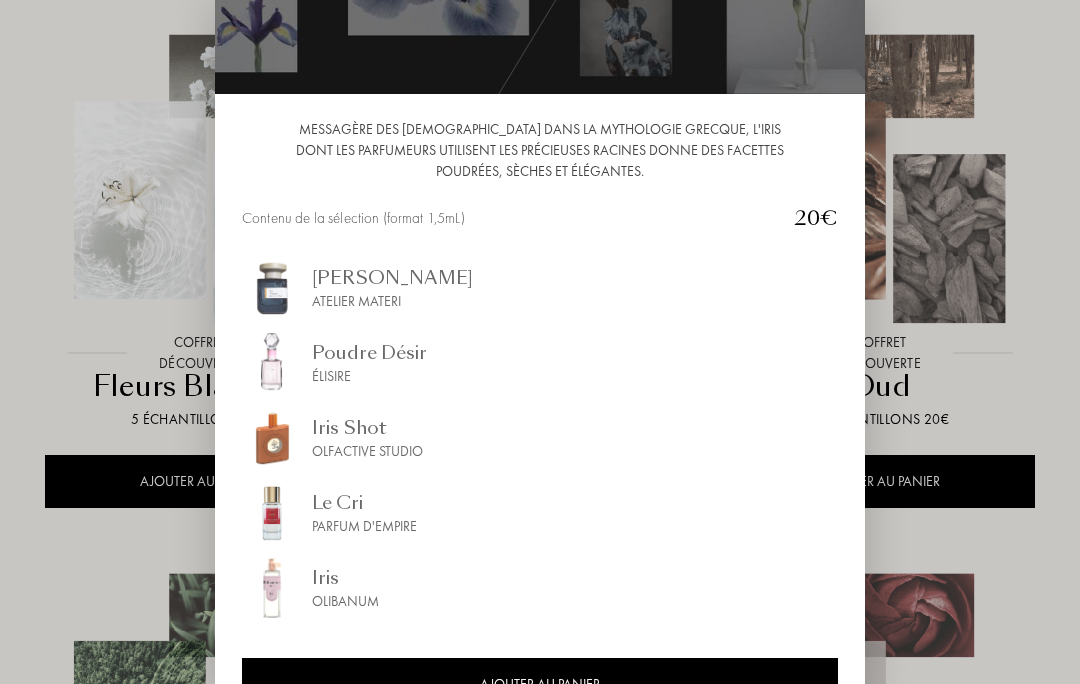 click at bounding box center (540, 385) 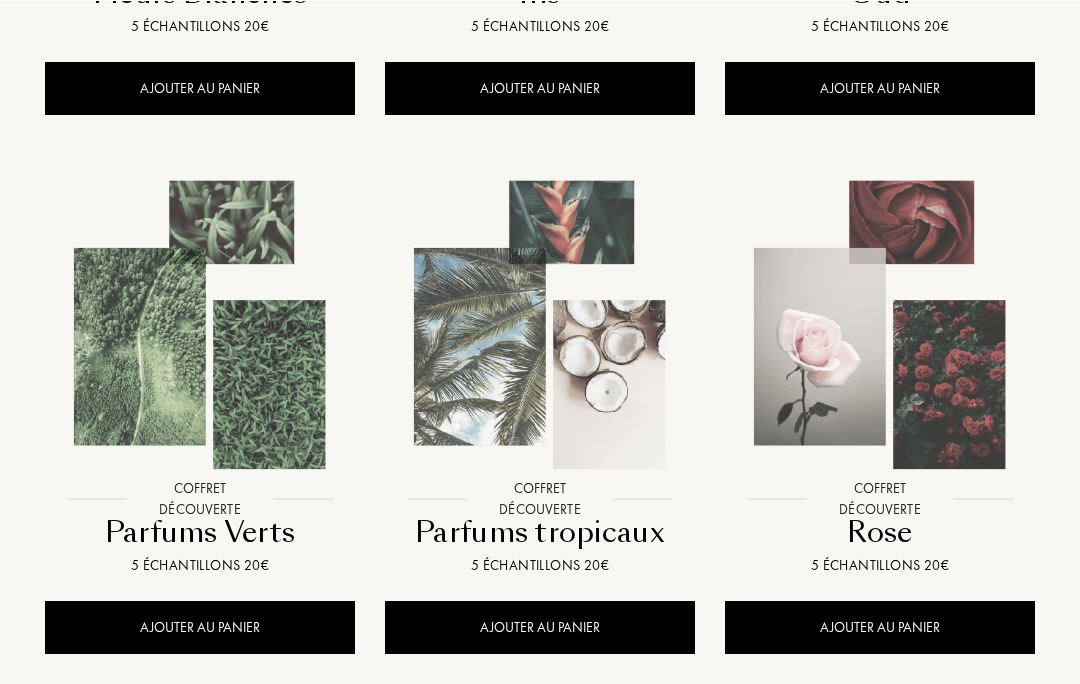 click at bounding box center [200, 324] 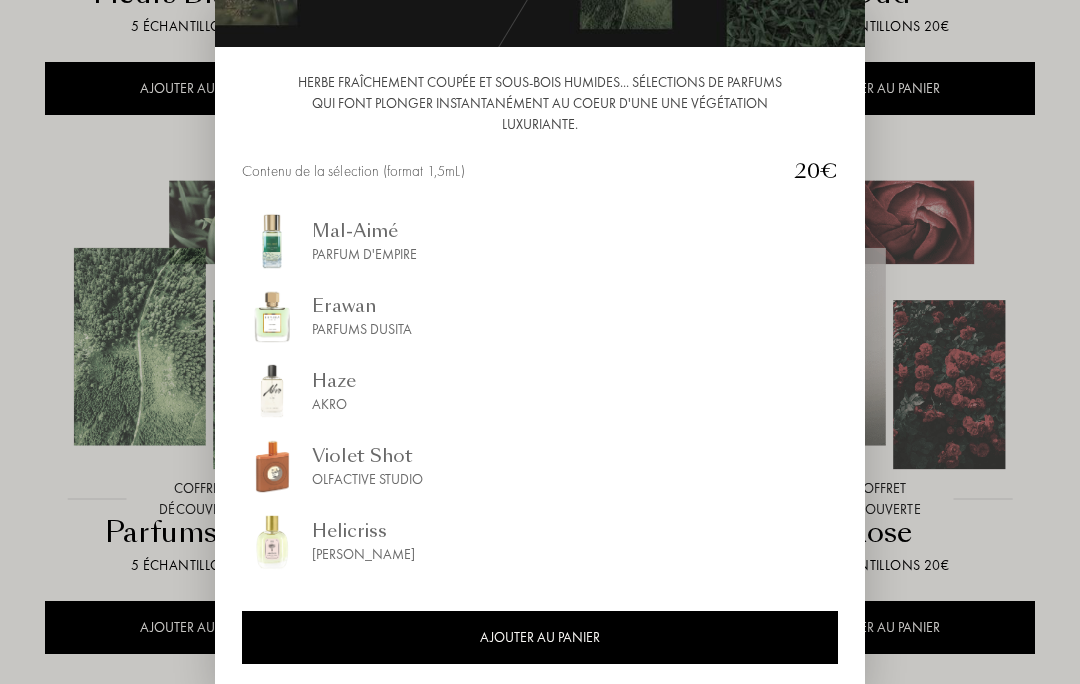 scroll, scrollTop: 107, scrollLeft: 0, axis: vertical 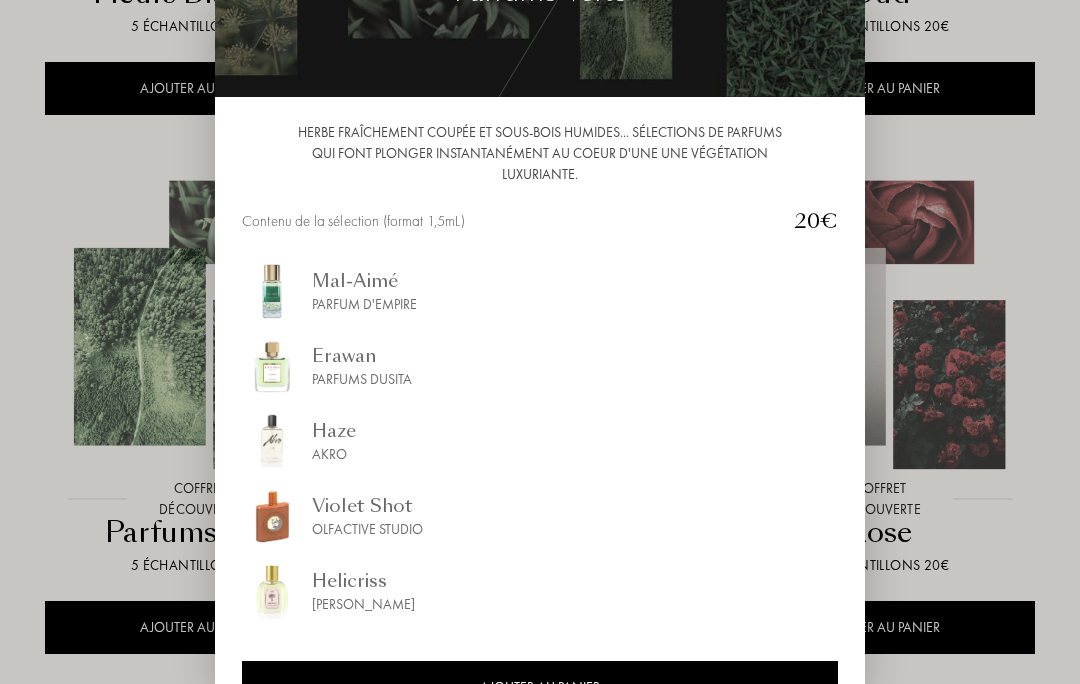 click at bounding box center (540, 385) 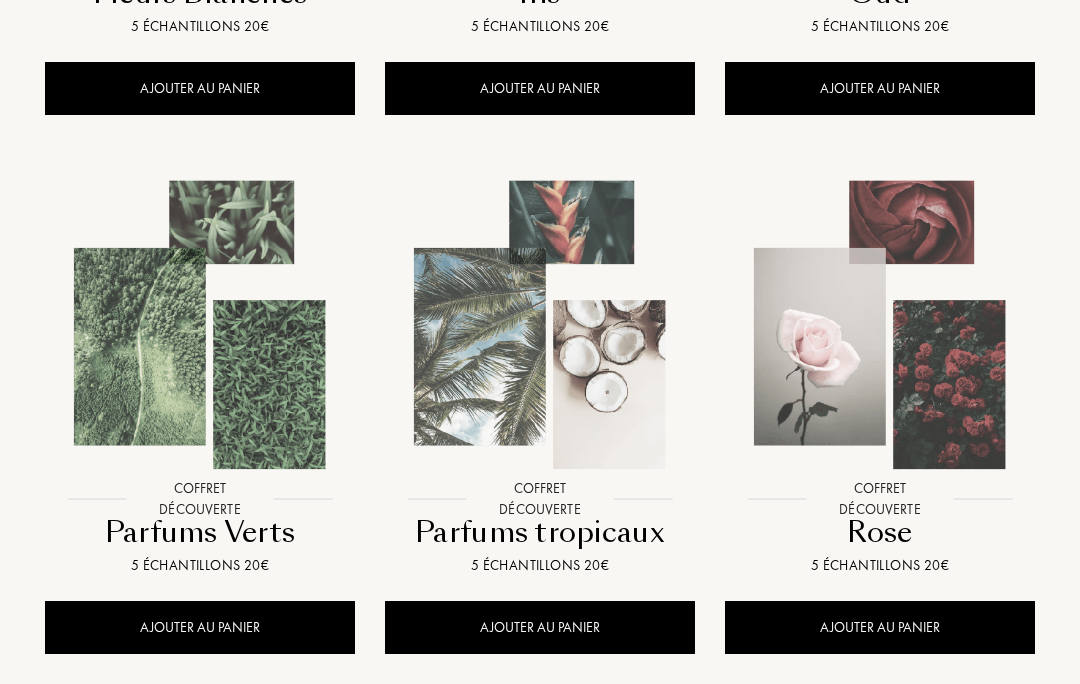 click at bounding box center (880, 325) 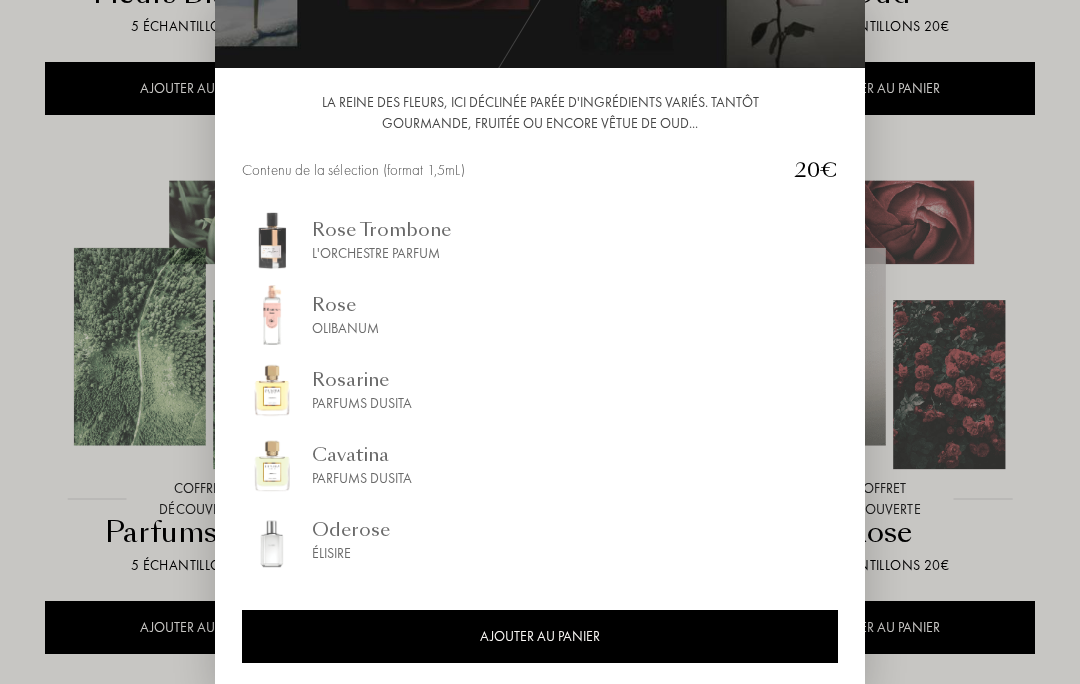 scroll, scrollTop: 136, scrollLeft: 0, axis: vertical 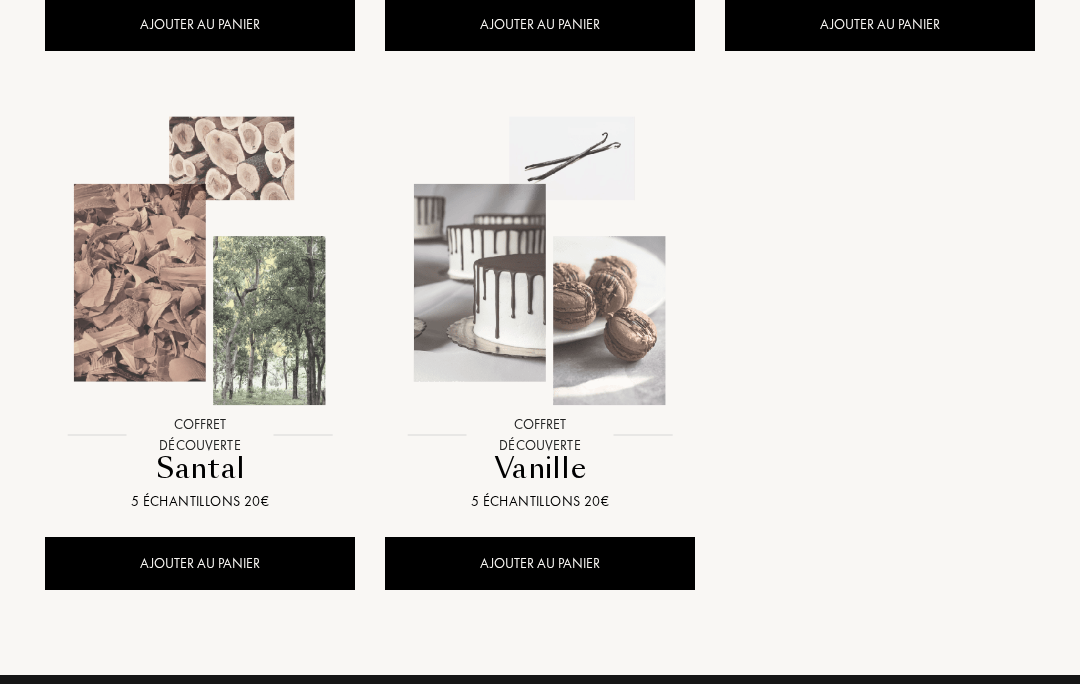 click on "AJOUTER AU PANIER" at bounding box center [200, 563] 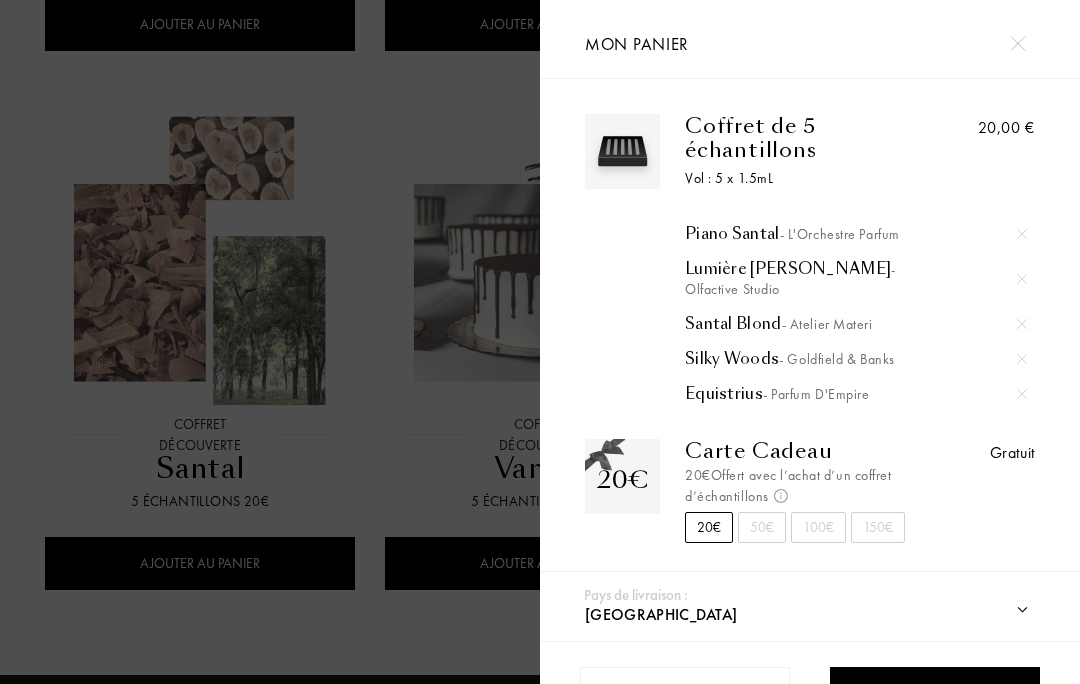 click at bounding box center (270, 385) 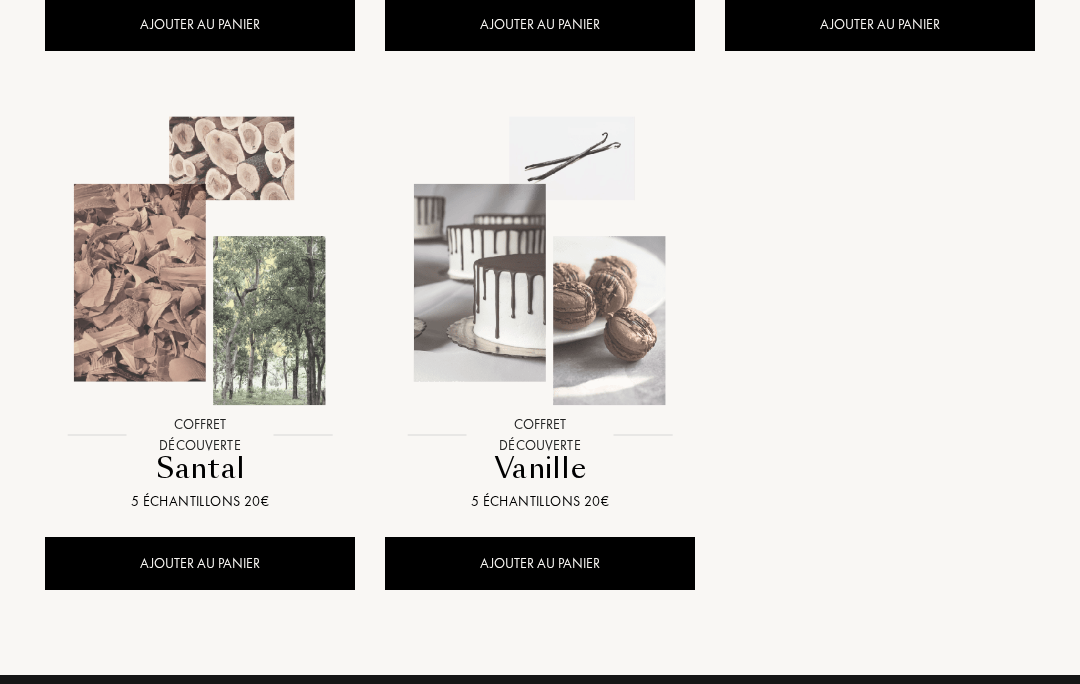 click on "[GEOGRAPHIC_DATA] : [GEOGRAPHIC_DATA] [GEOGRAPHIC_DATA] [GEOGRAPHIC_DATA] [GEOGRAPHIC_DATA] [GEOGRAPHIC_DATA] [GEOGRAPHIC_DATA] [GEOGRAPHIC_DATA] [GEOGRAPHIC_DATA] [GEOGRAPHIC_DATA] [PERSON_NAME][GEOGRAPHIC_DATA] [GEOGRAPHIC_DATA] [GEOGRAPHIC_DATA] [GEOGRAPHIC_DATA] [GEOGRAPHIC_DATA] [GEOGRAPHIC_DATA] [GEOGRAPHIC_DATA] [GEOGRAPHIC_DATA] [GEOGRAPHIC_DATA] [GEOGRAPHIC_DATA] [GEOGRAPHIC_DATA] [GEOGRAPHIC_DATA] [GEOGRAPHIC_DATA] [GEOGRAPHIC_DATA] [GEOGRAPHIC_DATA] [GEOGRAPHIC_DATA] [GEOGRAPHIC_DATA] [GEOGRAPHIC_DATA] [GEOGRAPHIC_DATA] [GEOGRAPHIC_DATA] [GEOGRAPHIC_DATA] [GEOGRAPHIC_DATA] [GEOGRAPHIC_DATA] [GEOGRAPHIC_DATA] [GEOGRAPHIC_DATA] [GEOGRAPHIC_DATA] [GEOGRAPHIC_DATA] [GEOGRAPHIC_DATA] [GEOGRAPHIC_DATA] [GEOGRAPHIC_DATA] [GEOGRAPHIC_DATA] [GEOGRAPHIC_DATA] [GEOGRAPHIC_DATA] [GEOGRAPHIC_DATA] [GEOGRAPHIC_DATA] [GEOGRAPHIC_DATA] [GEOGRAPHIC_DATA] [GEOGRAPHIC_DATA] [GEOGRAPHIC_DATA] [GEOGRAPHIC_DATA] [GEOGRAPHIC_DATA] [GEOGRAPHIC_DATA] [GEOGRAPHIC_DATA] [GEOGRAPHIC_DATA] [GEOGRAPHIC_DATA] [GEOGRAPHIC_DATA] [GEOGRAPHIC_DATA] [GEOGRAPHIC_DATA] [GEOGRAPHIC_DATA] [GEOGRAPHIC_DATA] [GEOGRAPHIC_DATA] de [GEOGRAPHIC_DATA] [GEOGRAPHIC_DATA] [GEOGRAPHIC_DATA] [GEOGRAPHIC_DATA] [GEOGRAPHIC_DATA] [GEOGRAPHIC_DATA] [GEOGRAPHIC_DATA] [GEOGRAPHIC_DATA] [GEOGRAPHIC_DATA][PERSON_NAME][GEOGRAPHIC_DATA] [GEOGRAPHIC_DATA] et [GEOGRAPHIC_DATA] du Sud [GEOGRAPHIC_DATA] [GEOGRAPHIC_DATA] [GEOGRAPHIC_DATA] [GEOGRAPHIC_DATA] [GEOGRAPHIC_DATA] [GEOGRAPHIC_DATA] [GEOGRAPHIC_DATA] [GEOGRAPHIC_DATA] [GEOGRAPHIC_DATA] [GEOGRAPHIC_DATA] [GEOGRAPHIC_DATA] française [GEOGRAPHIC_DATA] [GEOGRAPHIC_DATA] [GEOGRAPHIC_DATA] [GEOGRAPHIC_DATA] [GEOGRAPHIC_DATA] [GEOGRAPHIC_DATA] [GEOGRAPHIC_DATA] [GEOGRAPHIC_DATA] [GEOGRAPHIC_DATA] [GEOGRAPHIC_DATA] [GEOGRAPHIC_DATA] [GEOGRAPHIC_DATA] [GEOGRAPHIC_DATA] [GEOGRAPHIC_DATA] [GEOGRAPHIC_DATA]" at bounding box center [540, 385] 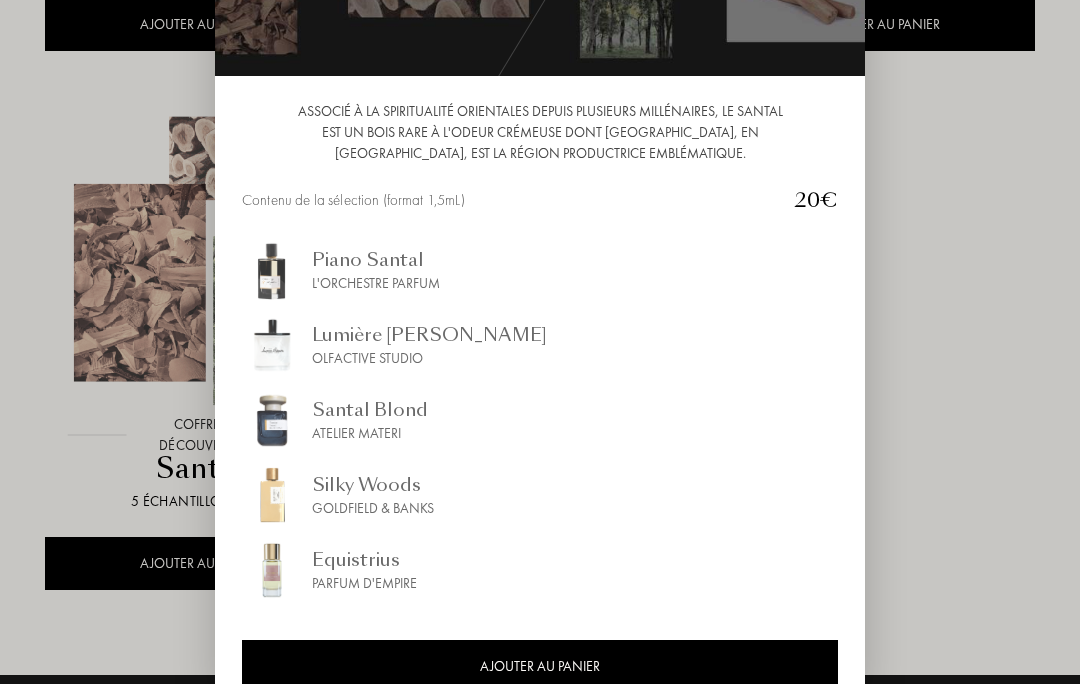 scroll, scrollTop: 36, scrollLeft: 0, axis: vertical 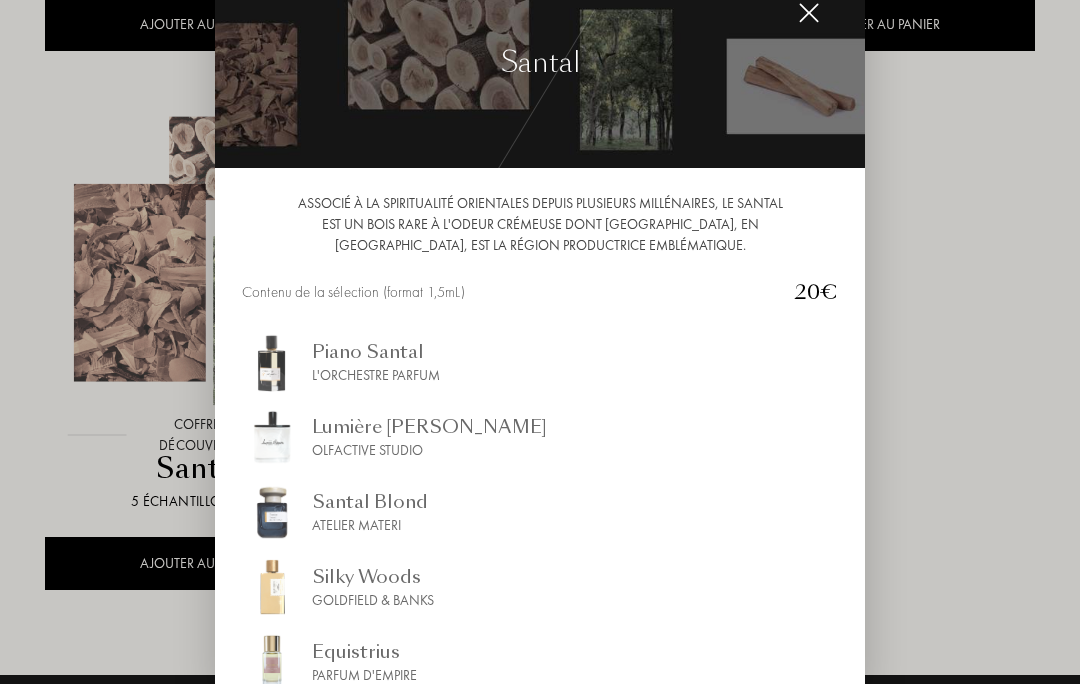 click at bounding box center [540, 385] 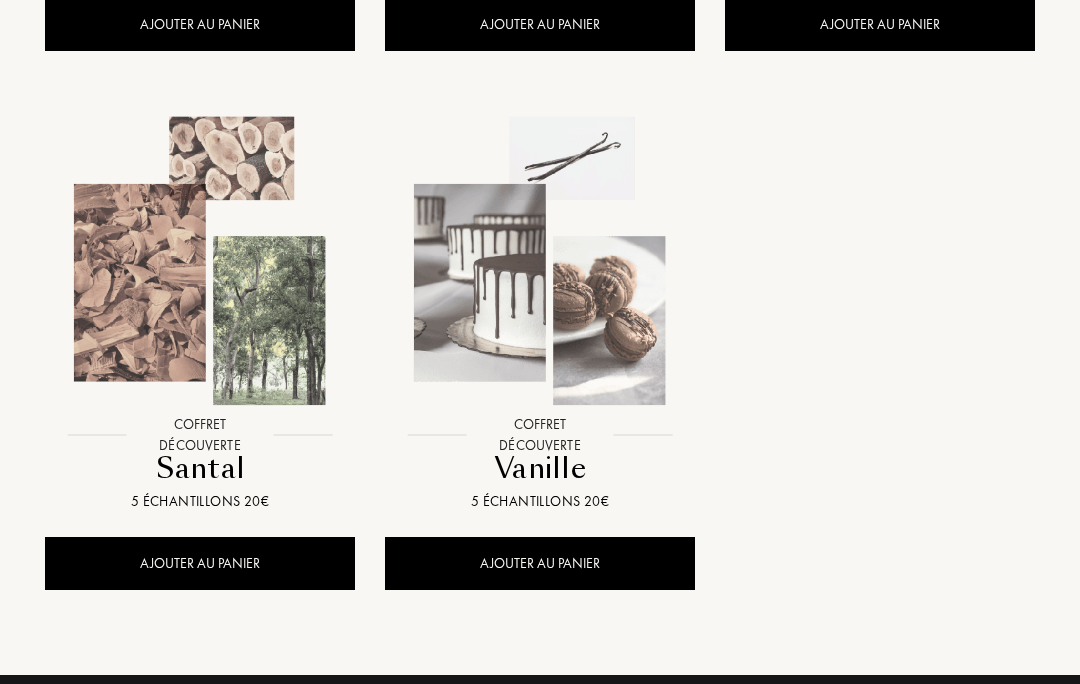 click at bounding box center [540, 261] 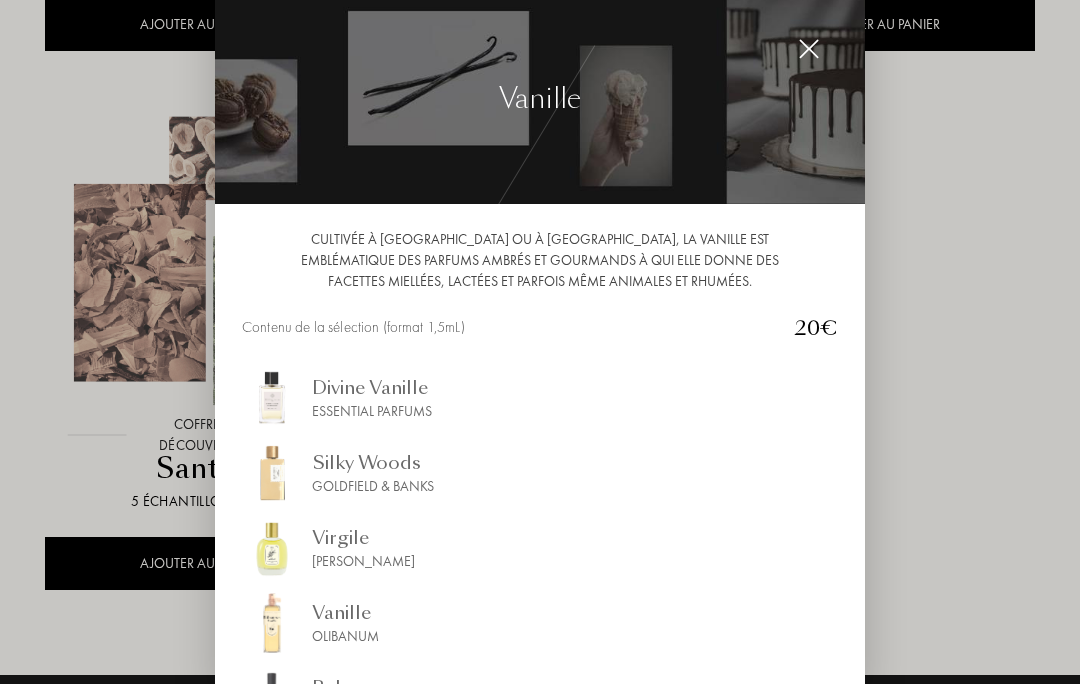 click at bounding box center [540, 385] 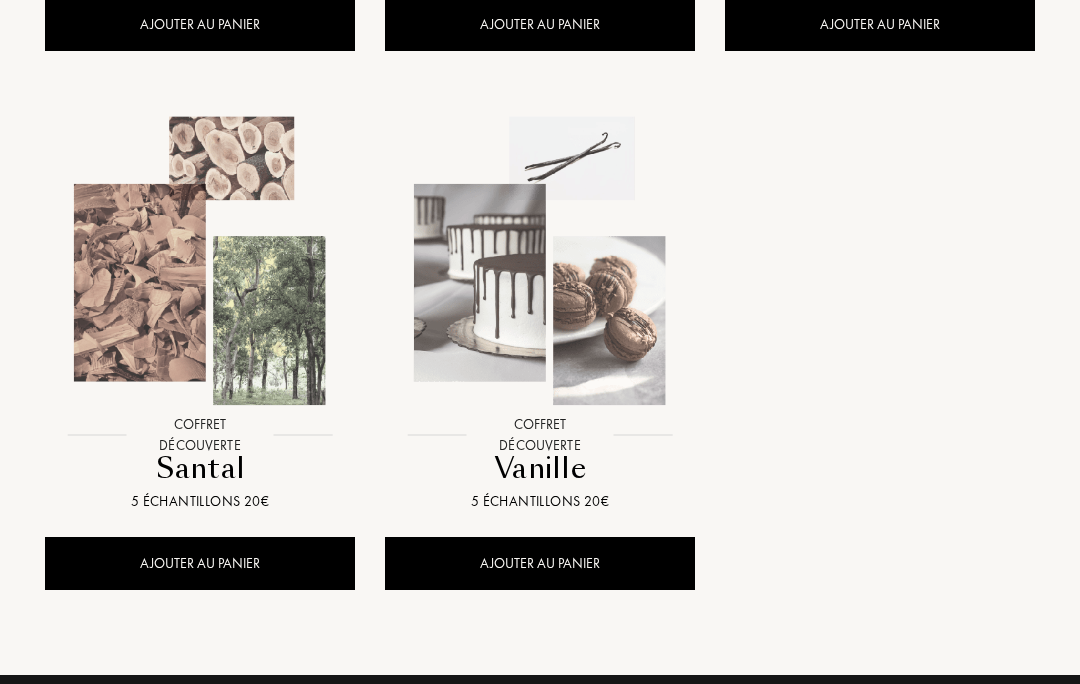 scroll, scrollTop: 0, scrollLeft: 0, axis: both 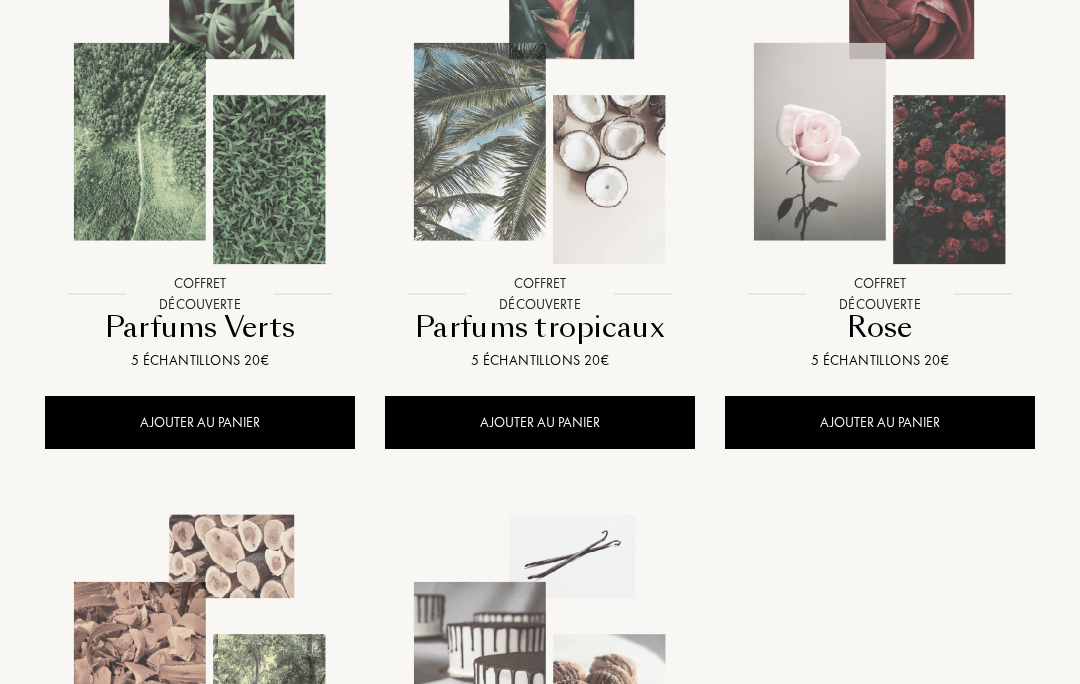 click at bounding box center [540, 120] 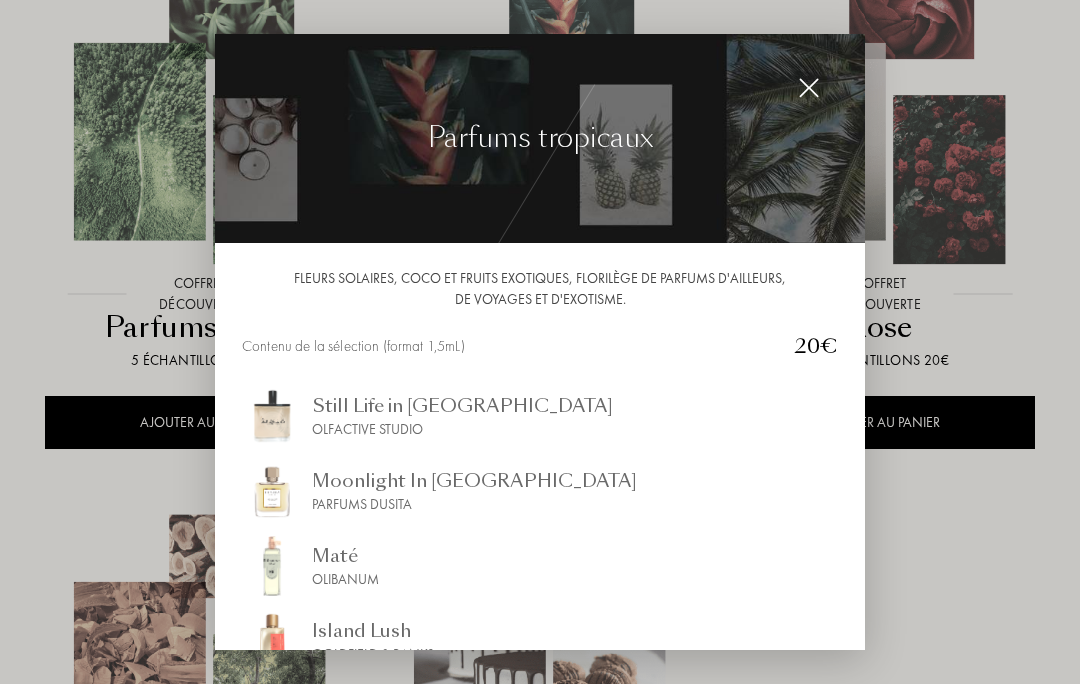 scroll, scrollTop: -1, scrollLeft: 0, axis: vertical 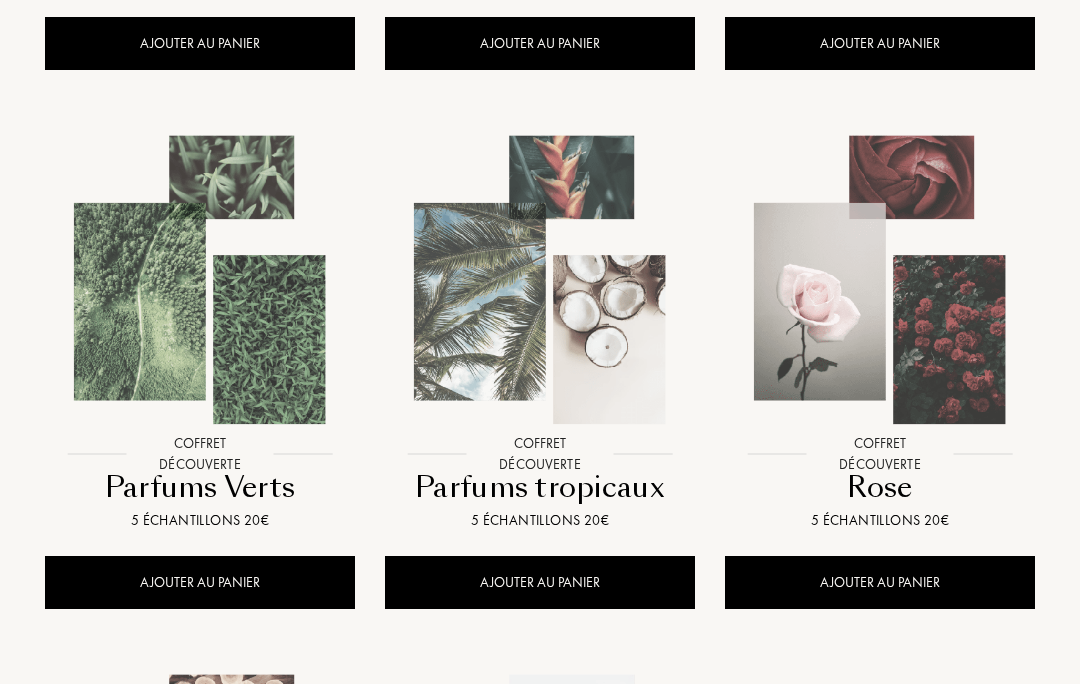 click at bounding box center (200, 281) 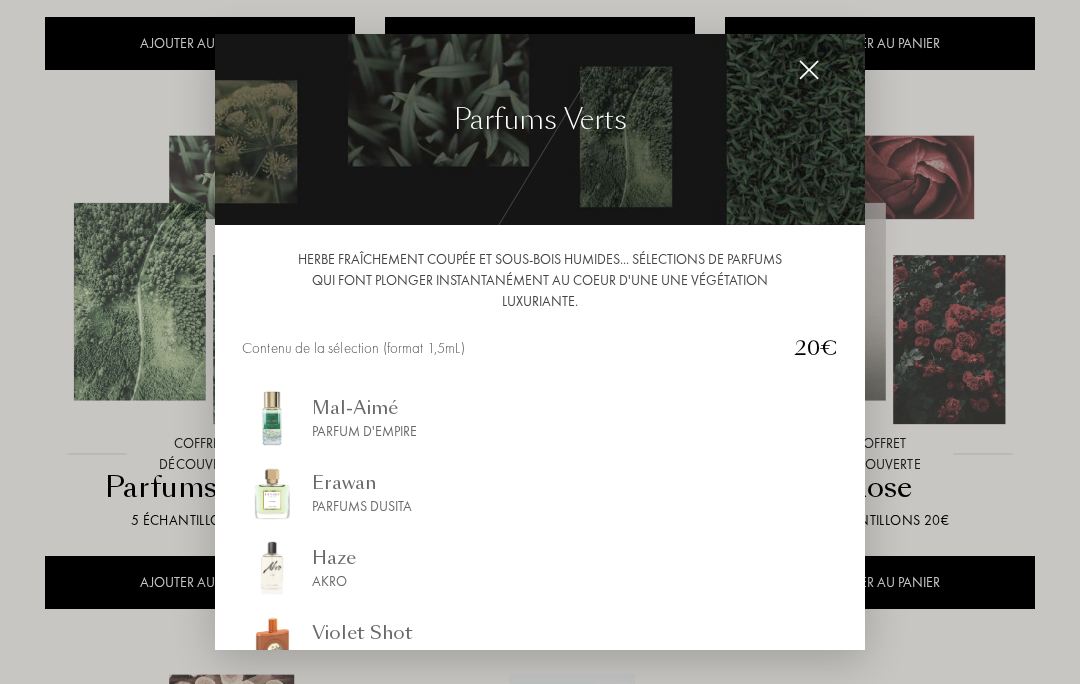 click at bounding box center [540, 342] 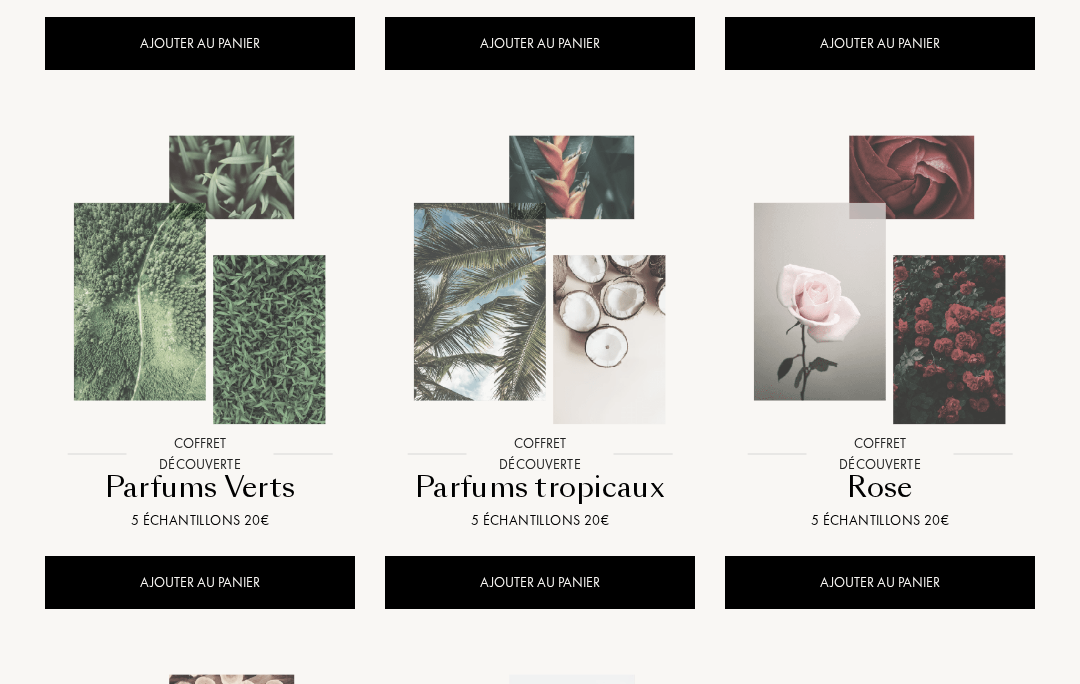scroll, scrollTop: -1, scrollLeft: 0, axis: vertical 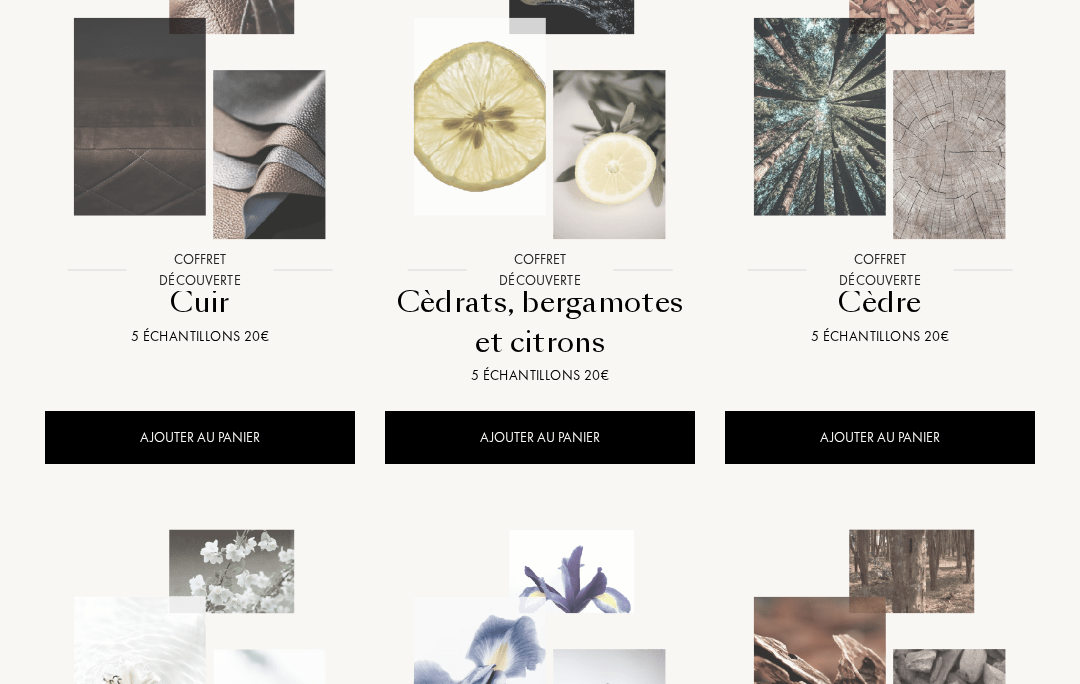 click at bounding box center (880, 95) 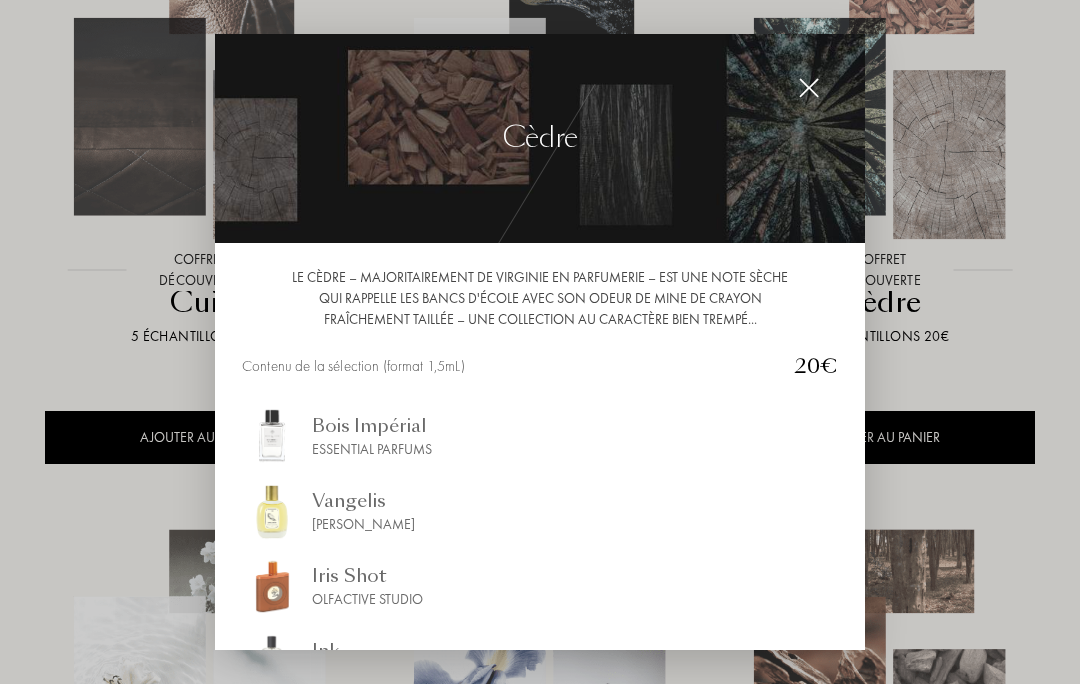 scroll, scrollTop: -4, scrollLeft: 0, axis: vertical 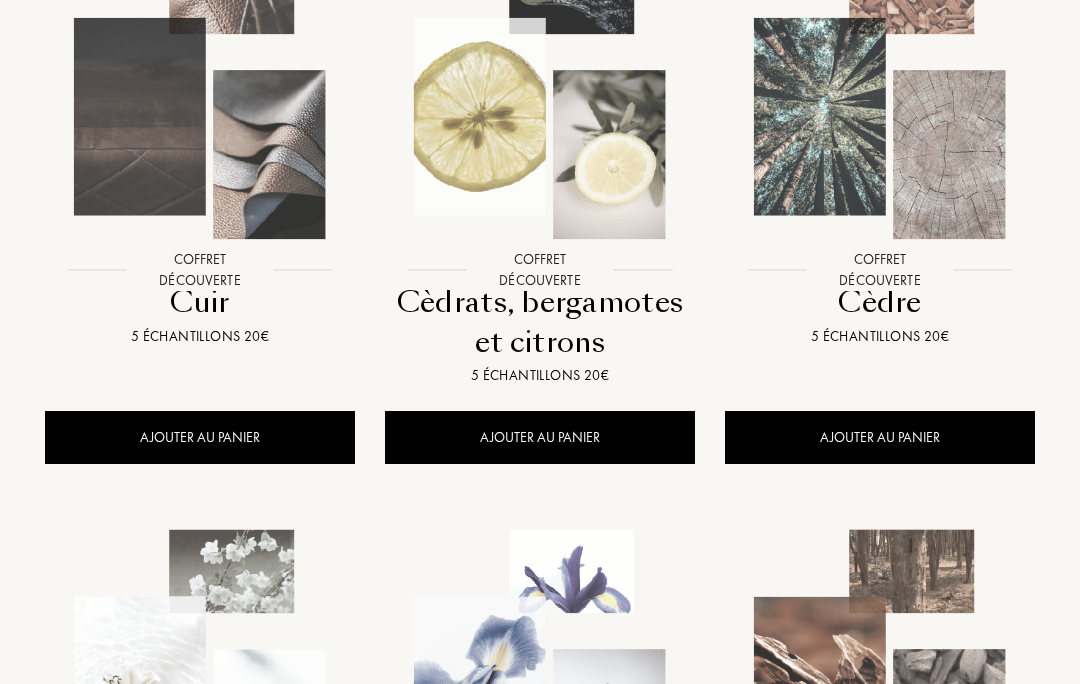 click at bounding box center (540, 112) 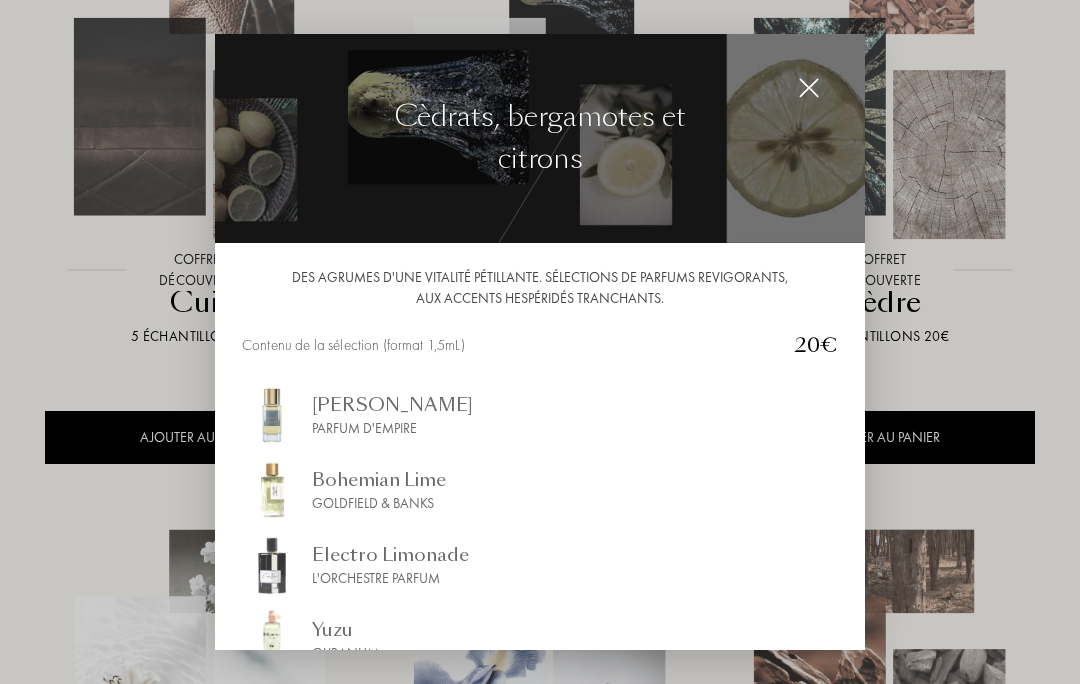 click at bounding box center [540, 342] 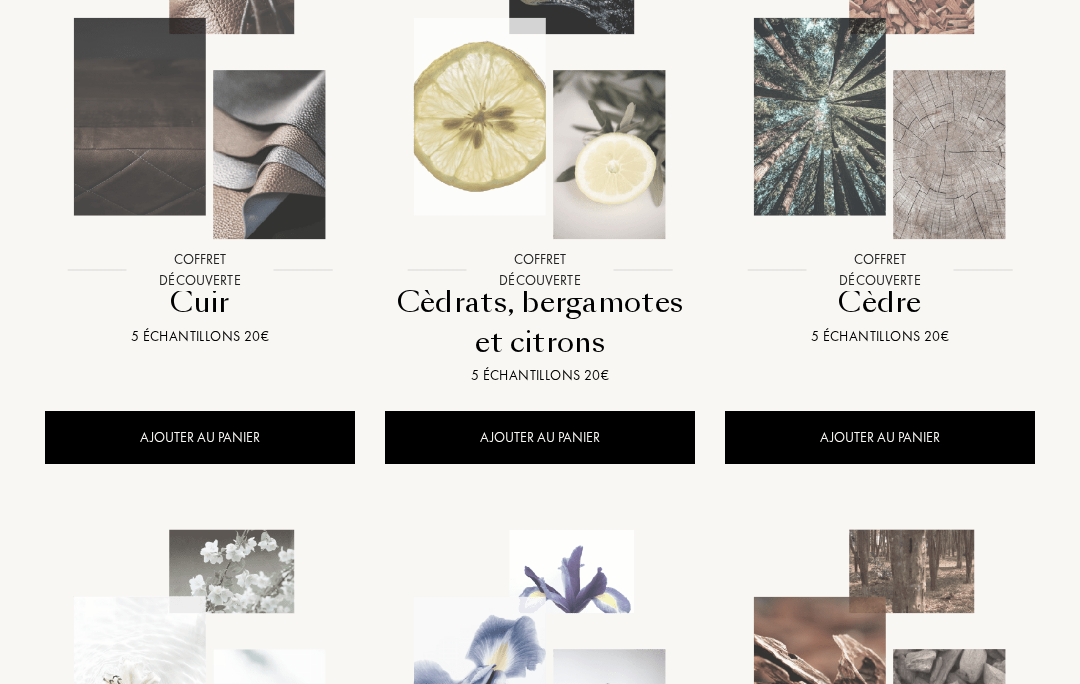scroll, scrollTop: 0, scrollLeft: 0, axis: both 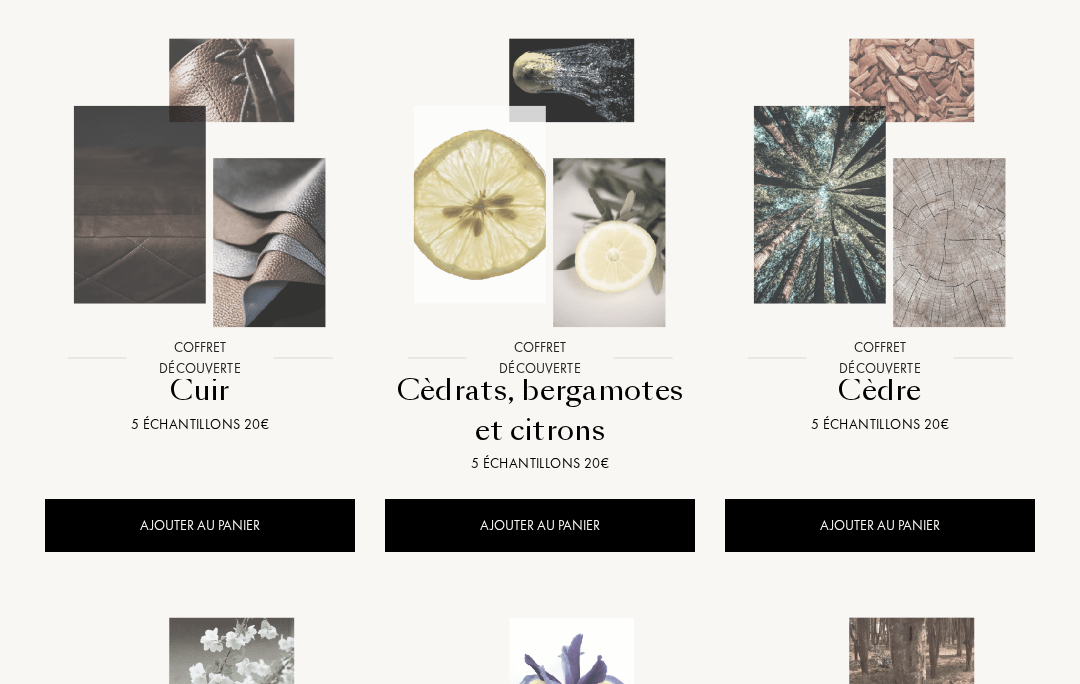 click at bounding box center [540, 200] 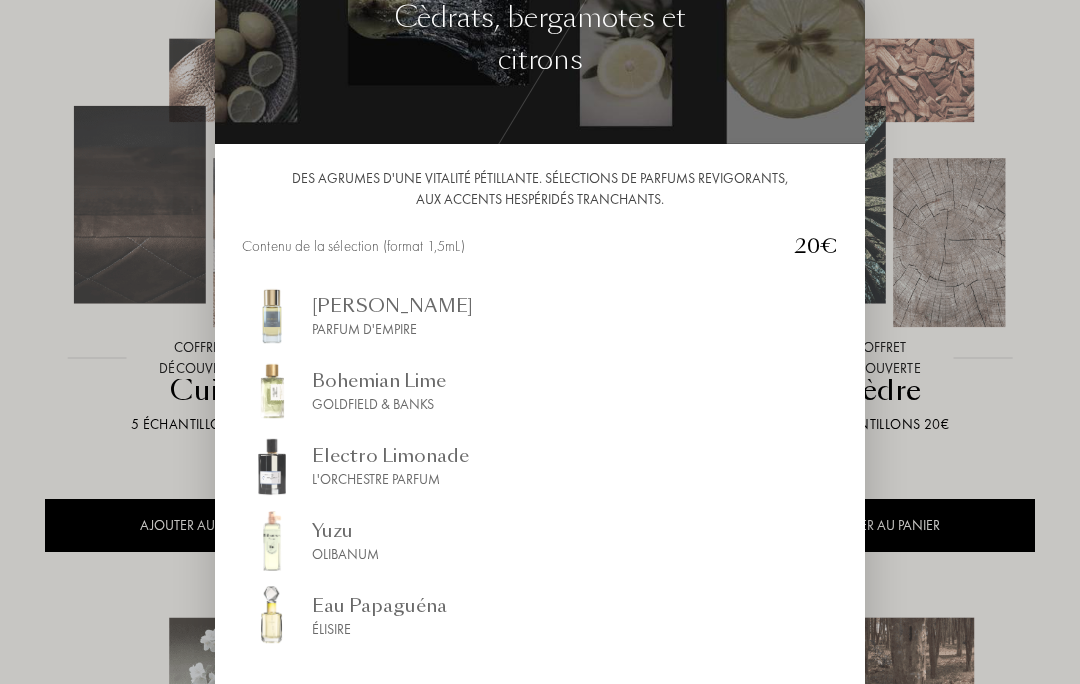click at bounding box center (540, 385) 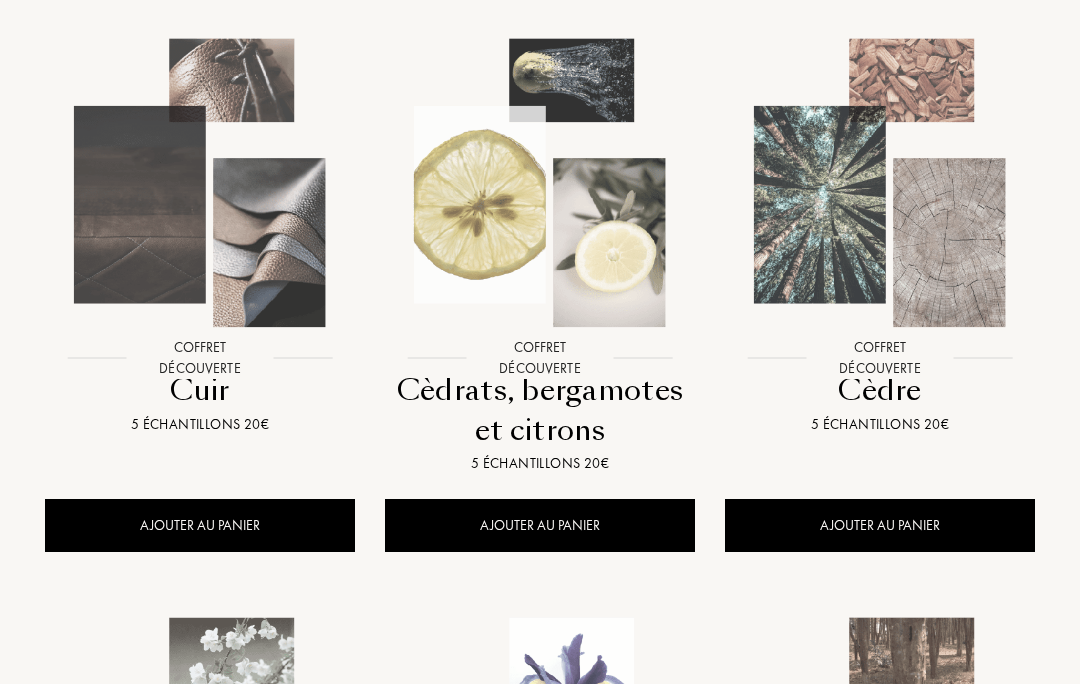 scroll, scrollTop: 0, scrollLeft: 0, axis: both 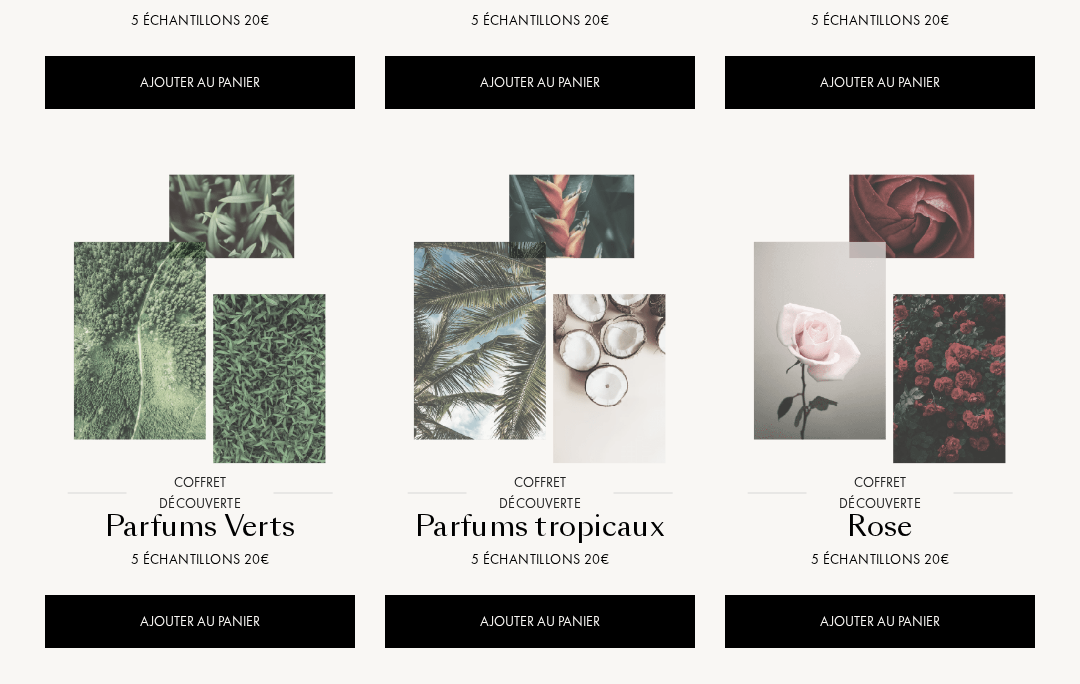 click at bounding box center (200, 337) 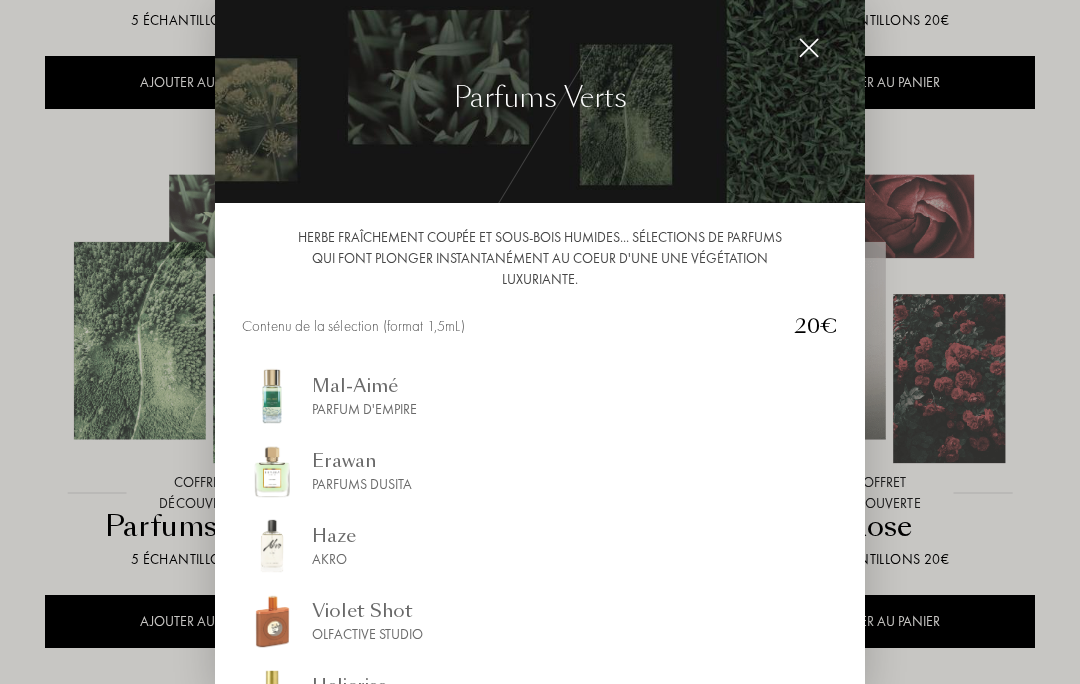 scroll, scrollTop: 1307, scrollLeft: 0, axis: vertical 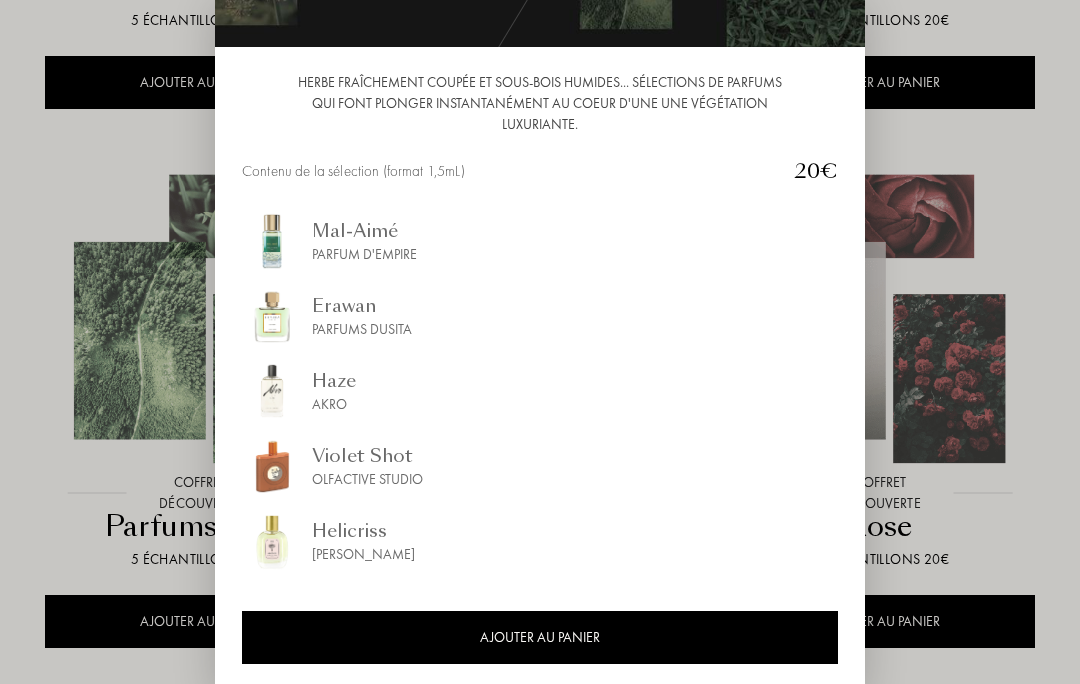 click at bounding box center (540, 385) 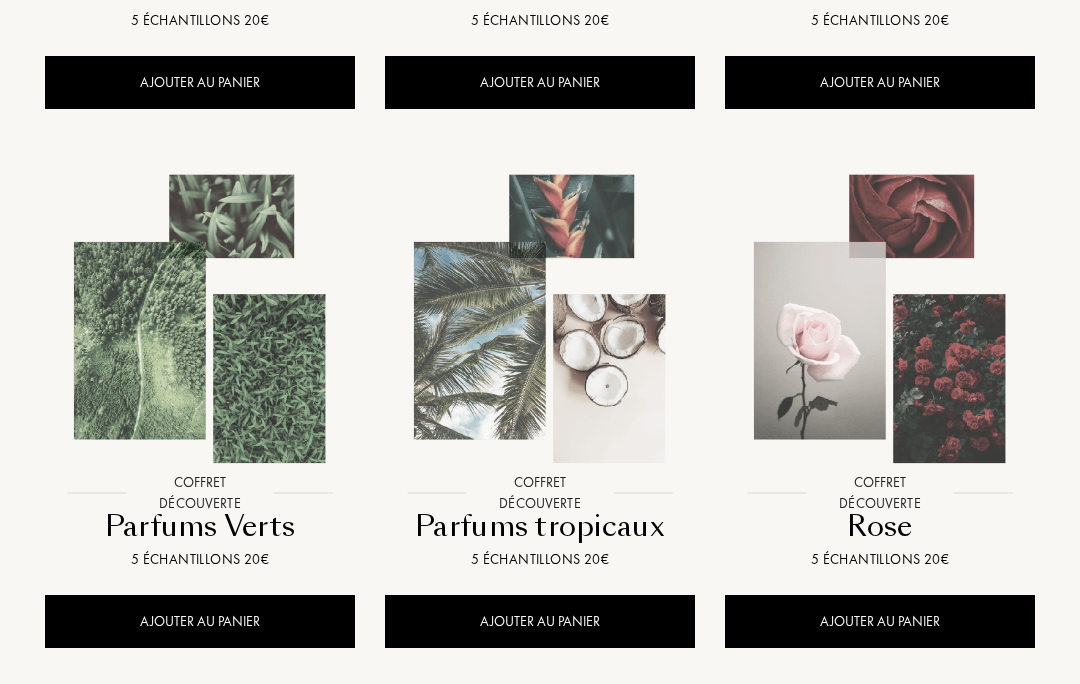 click at bounding box center [880, 319] 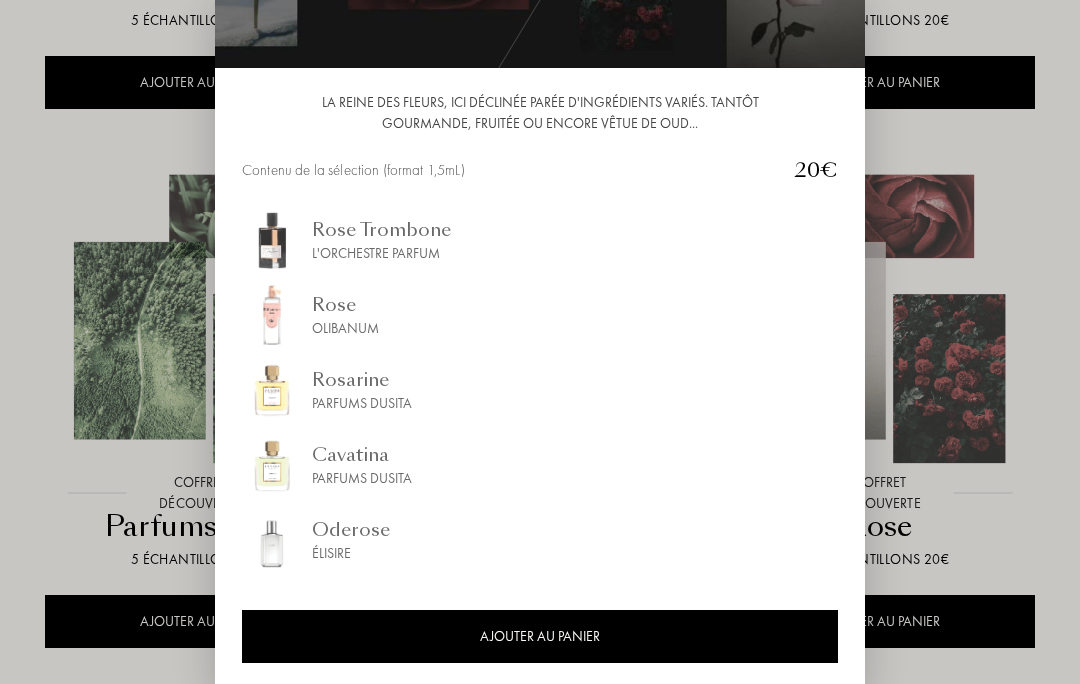scroll, scrollTop: 136, scrollLeft: 0, axis: vertical 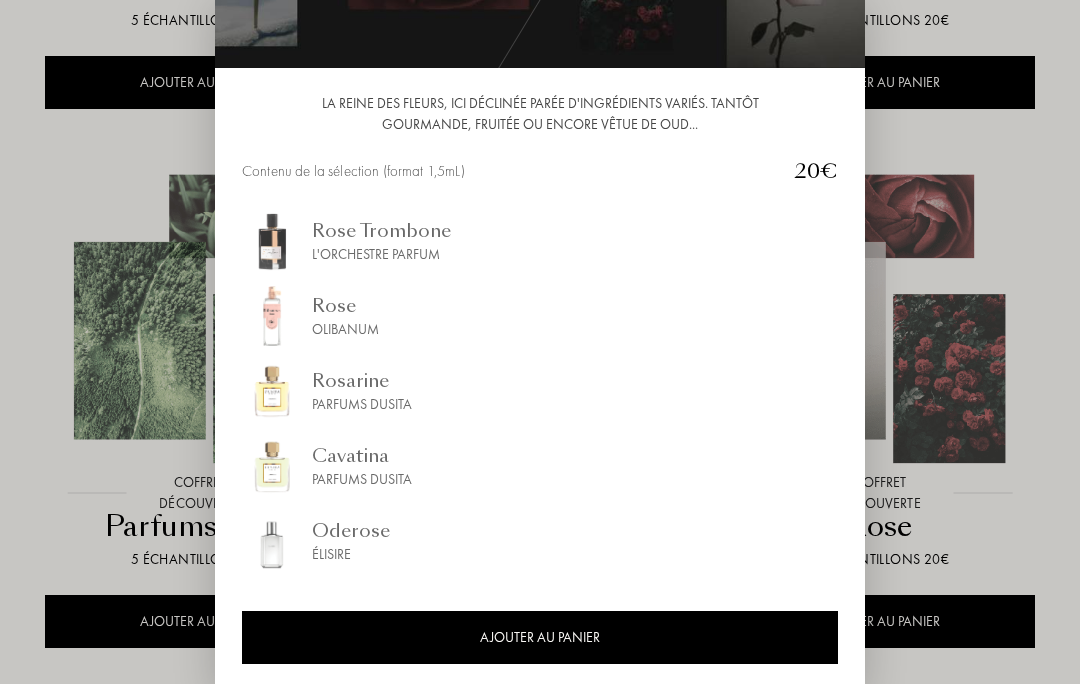 click at bounding box center (540, 385) 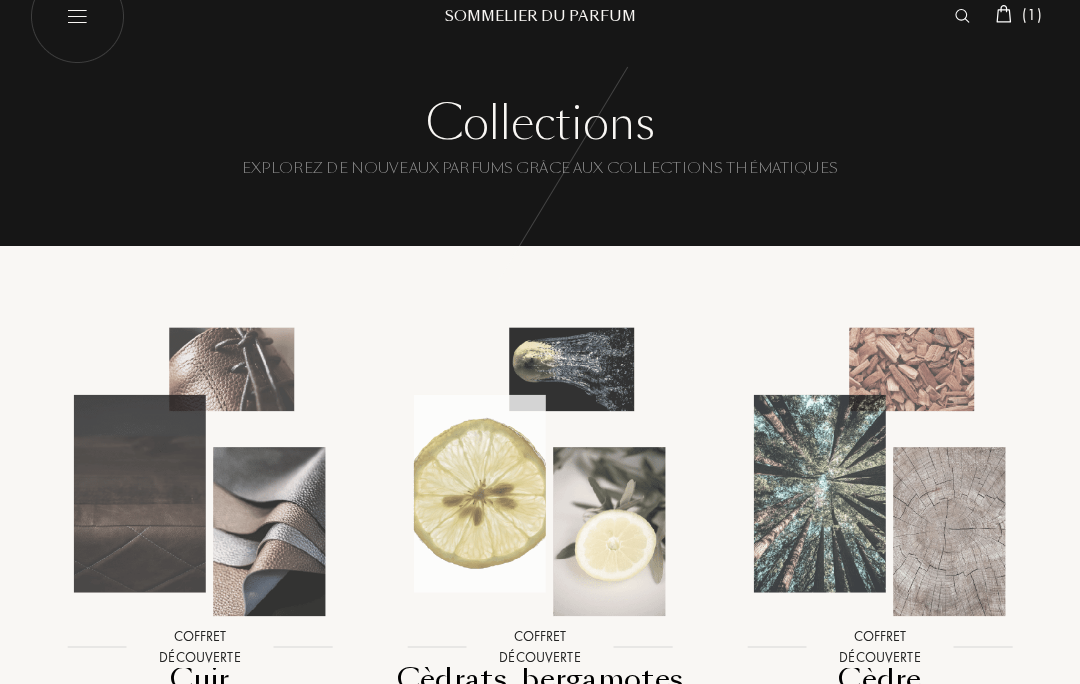 scroll, scrollTop: 0, scrollLeft: 0, axis: both 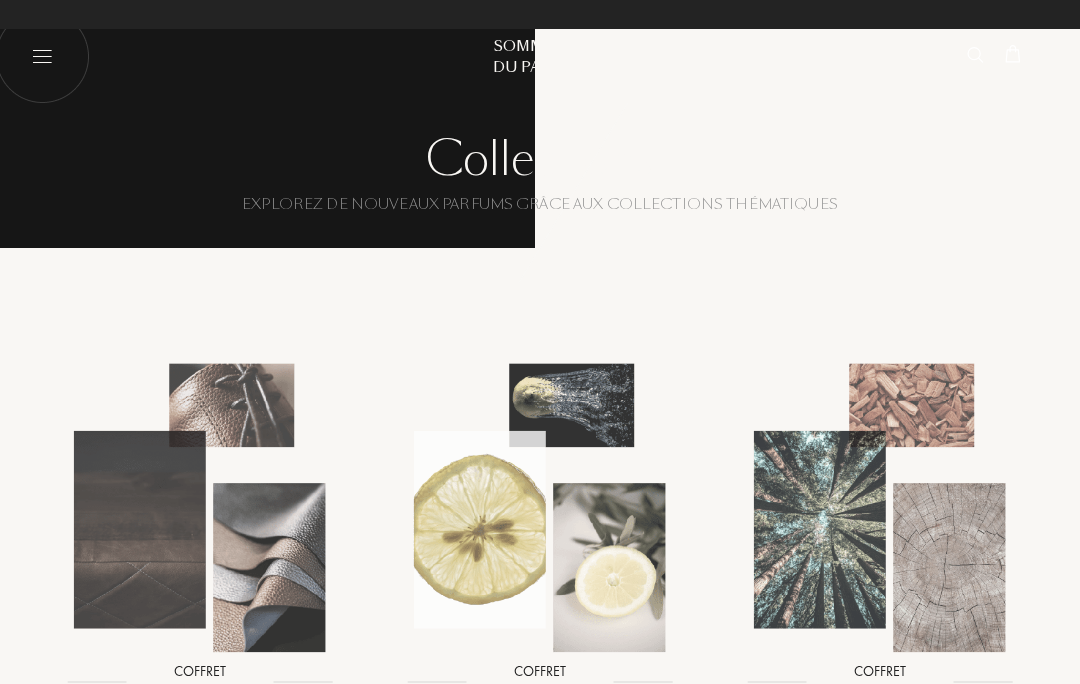 select on "FR" 